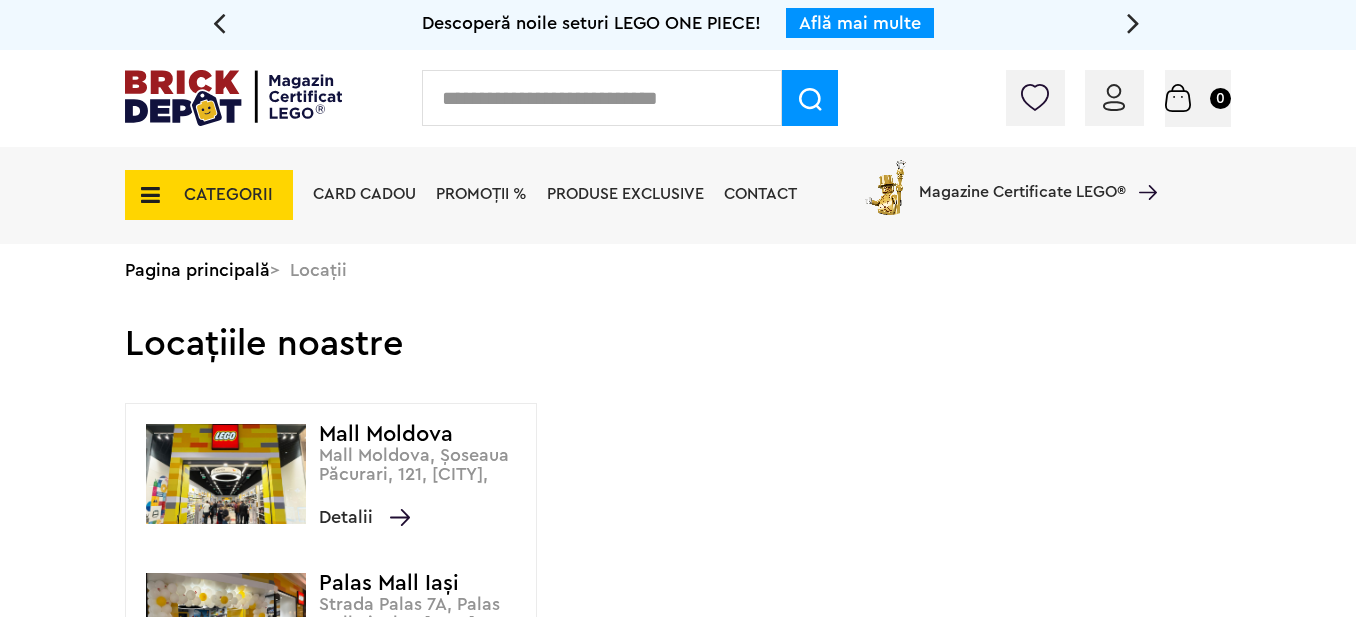 scroll, scrollTop: 0, scrollLeft: 0, axis: both 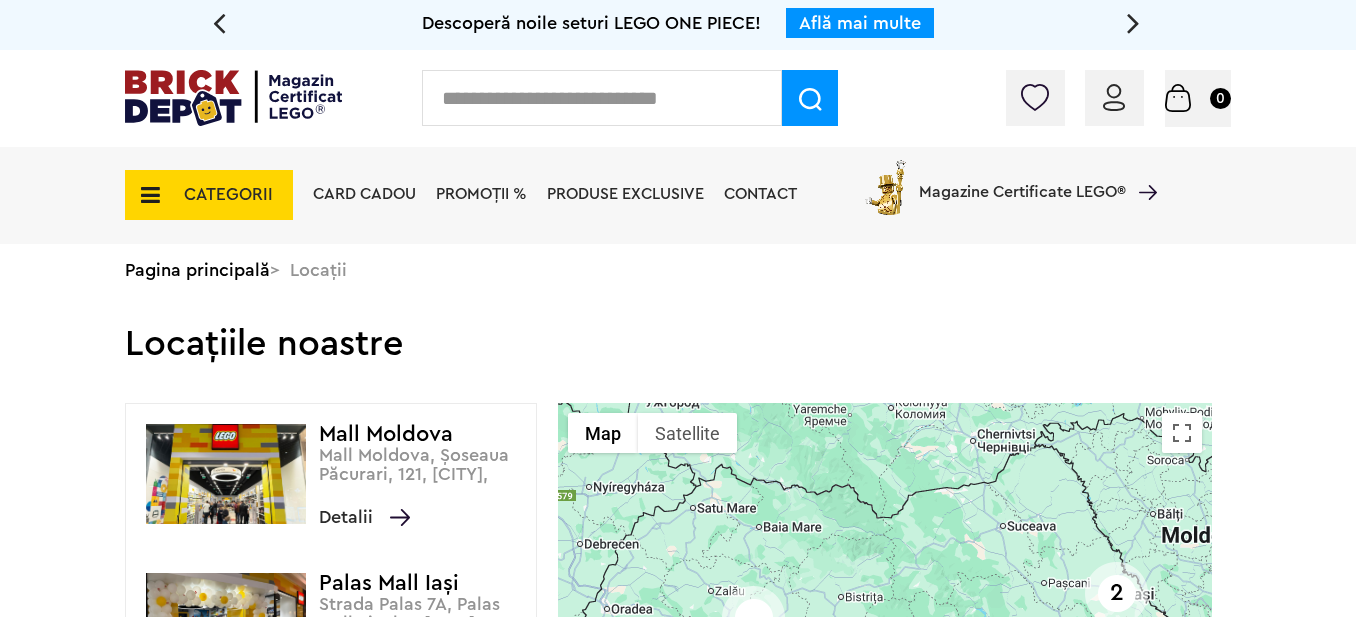 click on "Conectare" at bounding box center [1114, 98] 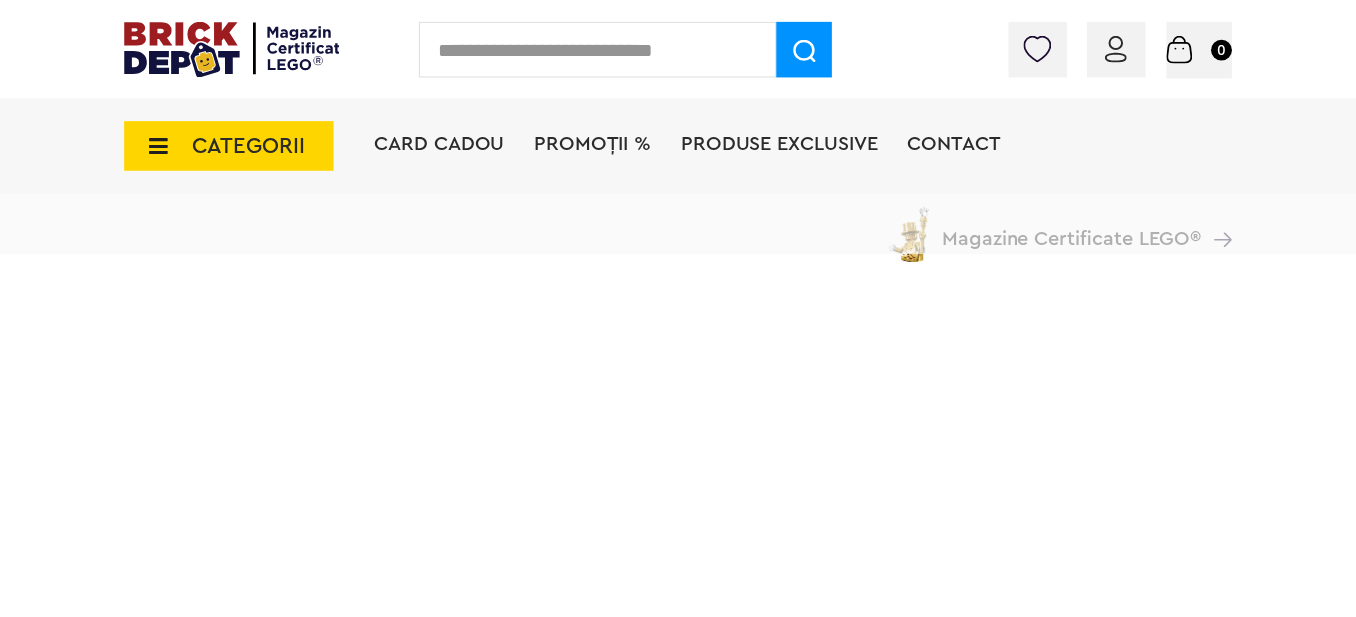 scroll, scrollTop: 0, scrollLeft: 0, axis: both 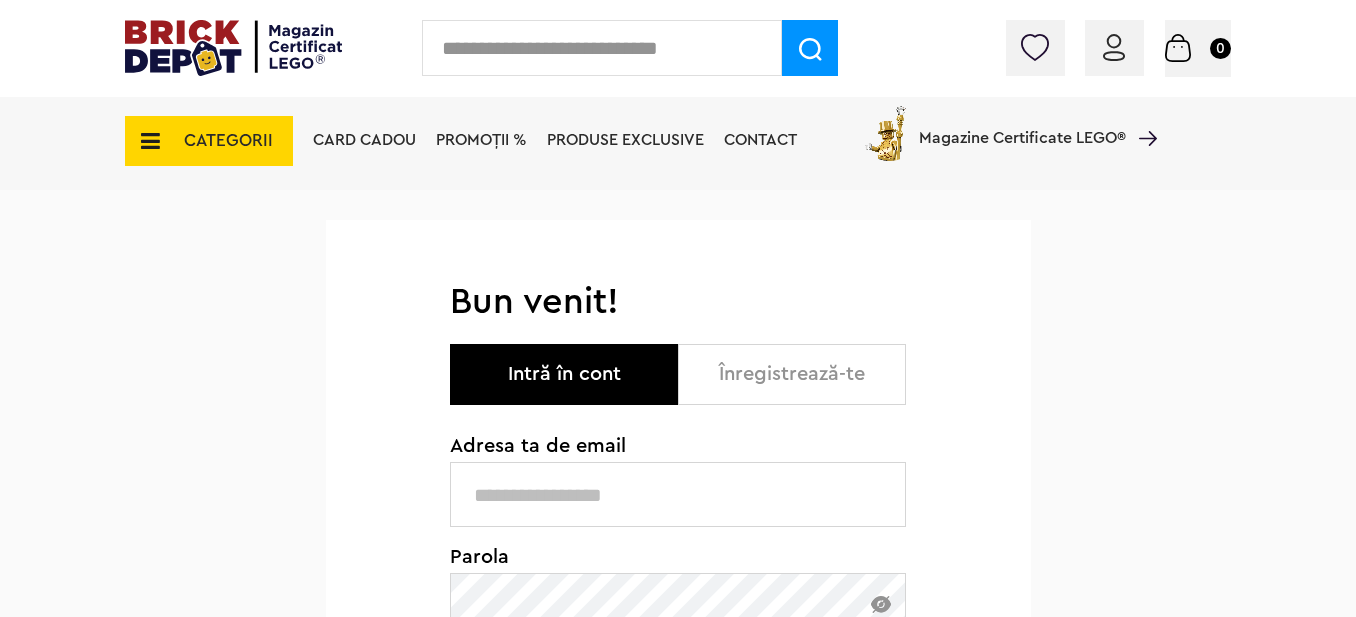 click on "**********" at bounding box center [678, 576] 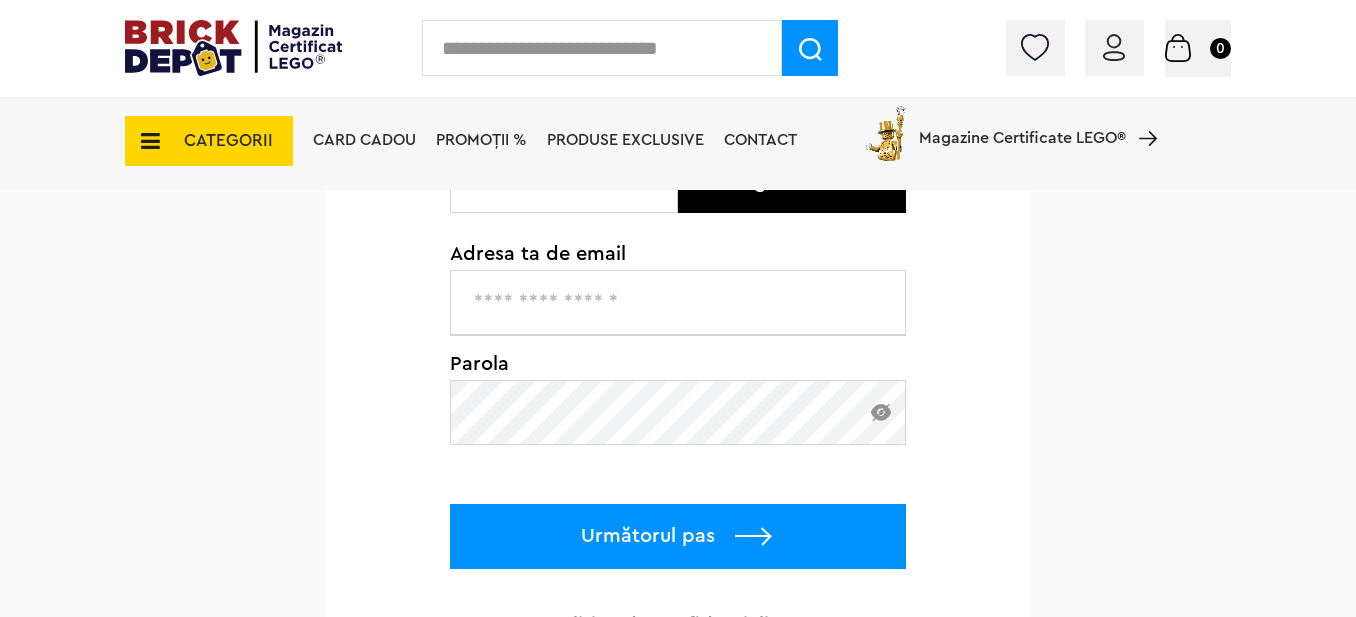 scroll, scrollTop: 300, scrollLeft: 0, axis: vertical 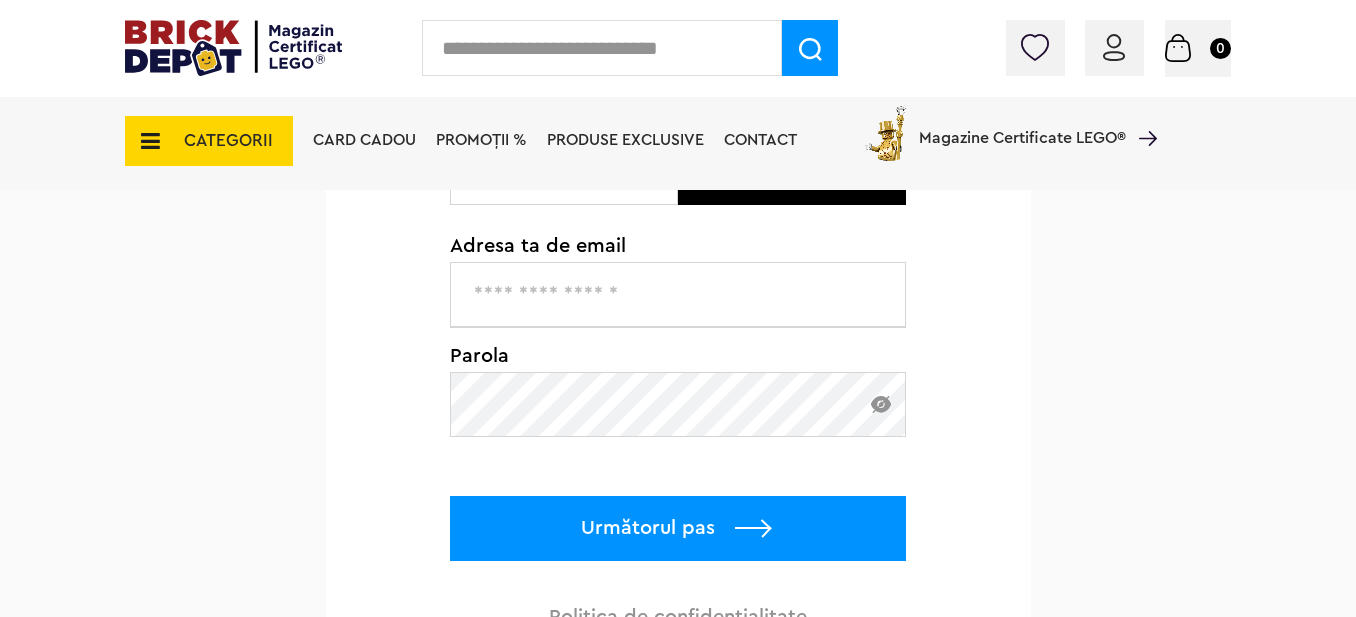 click at bounding box center (678, 294) 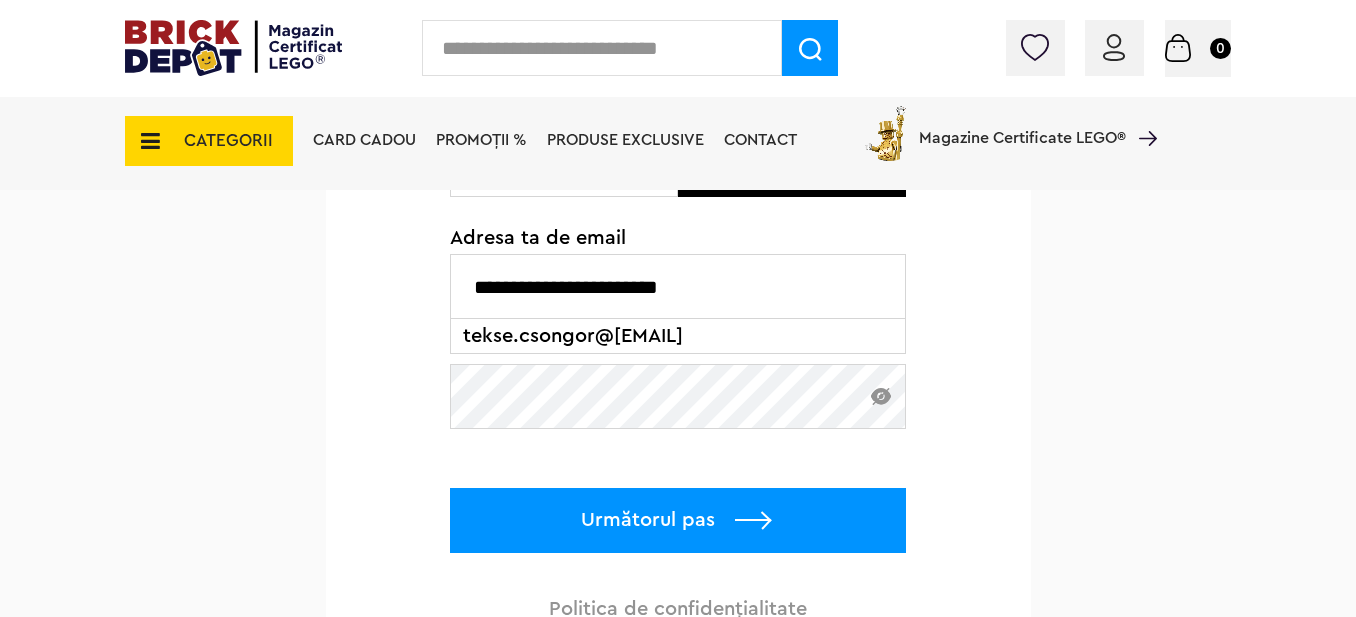 scroll, scrollTop: 300, scrollLeft: 0, axis: vertical 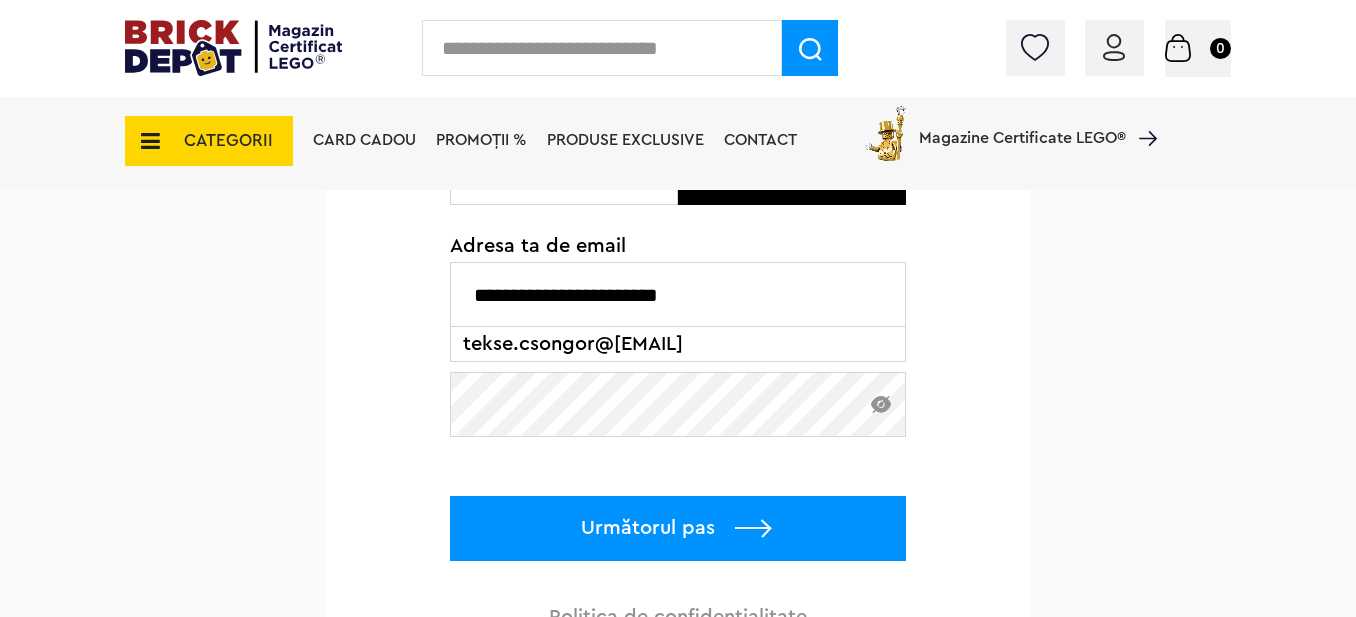 click on "**********" at bounding box center (678, 376) 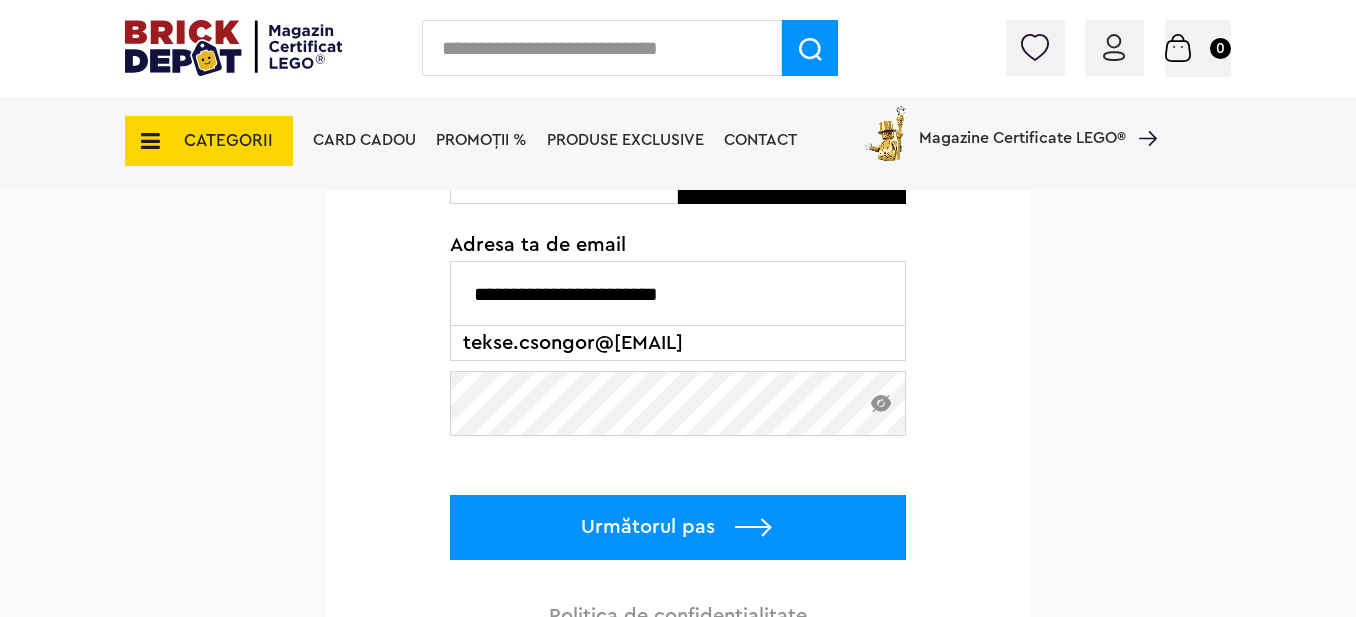 scroll, scrollTop: 300, scrollLeft: 0, axis: vertical 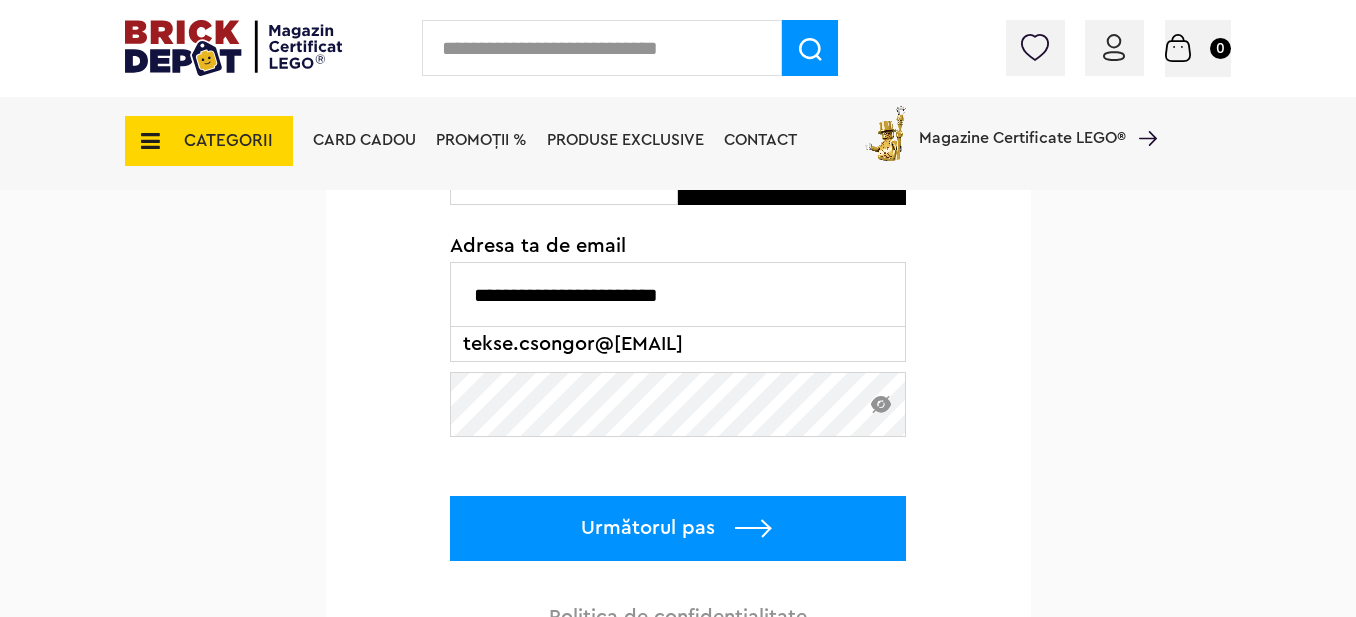 click on "[EMAIL]" at bounding box center (678, 344) 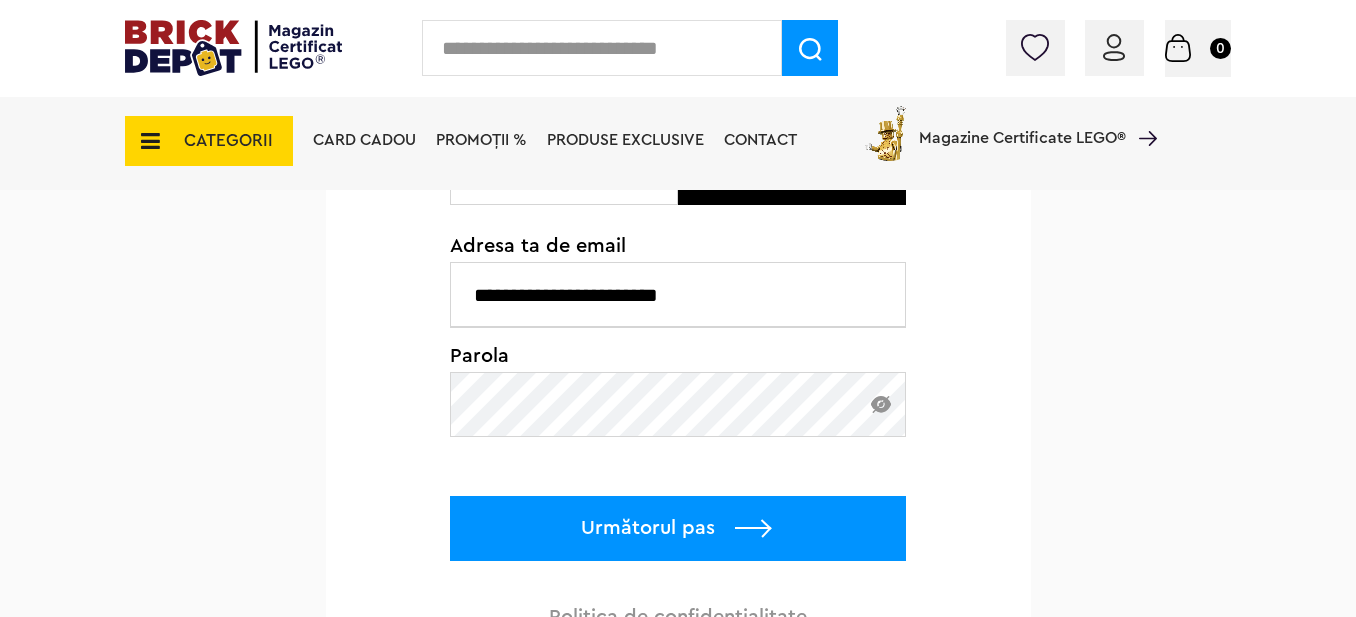 click at bounding box center [881, 404] 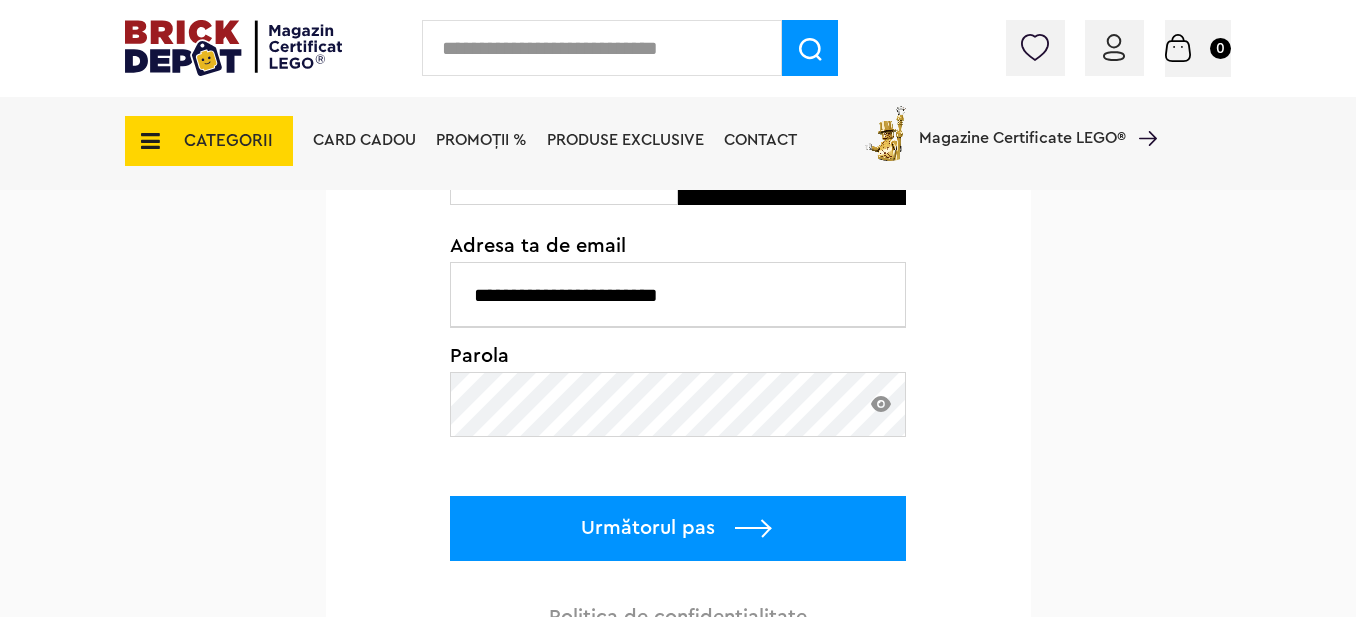 click on "Următorul pas" at bounding box center (678, 528) 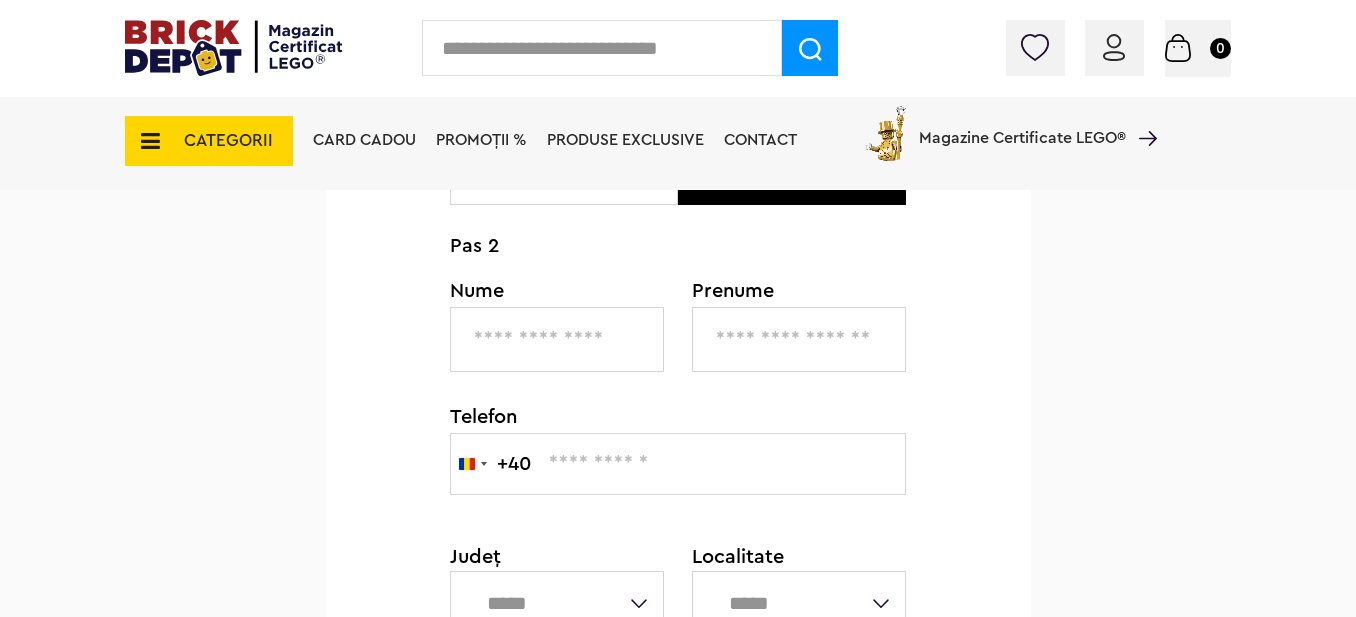 click at bounding box center (557, 339) 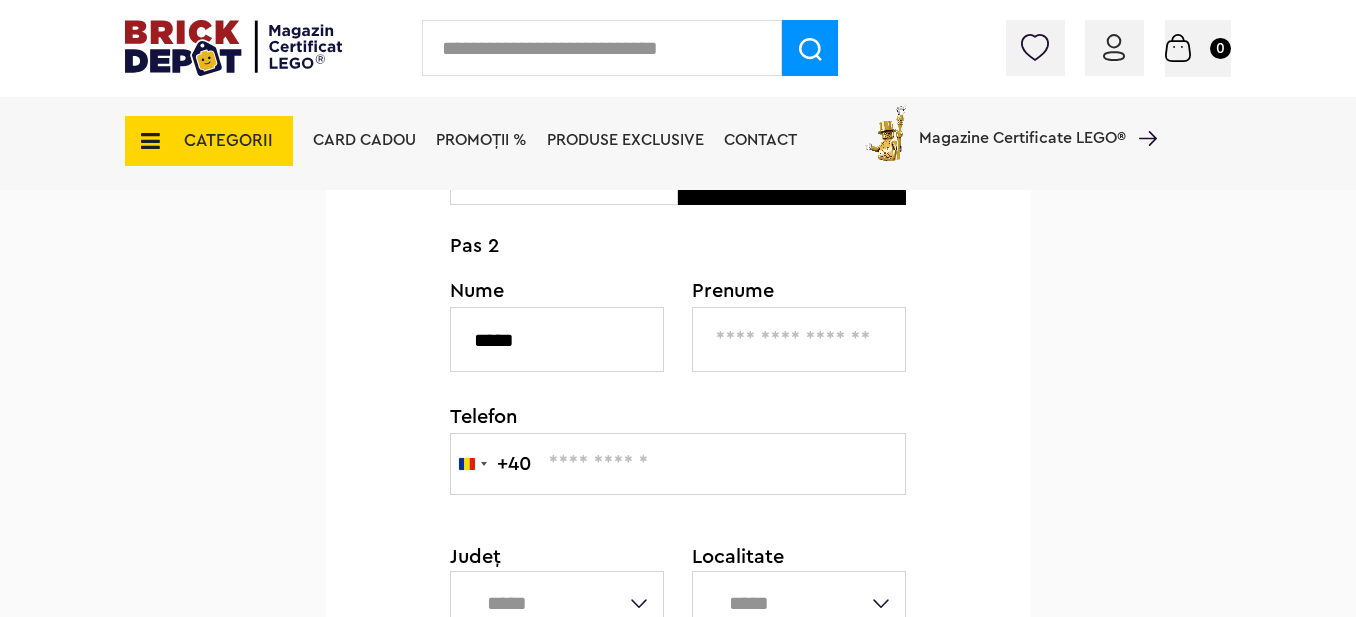 type on "*****" 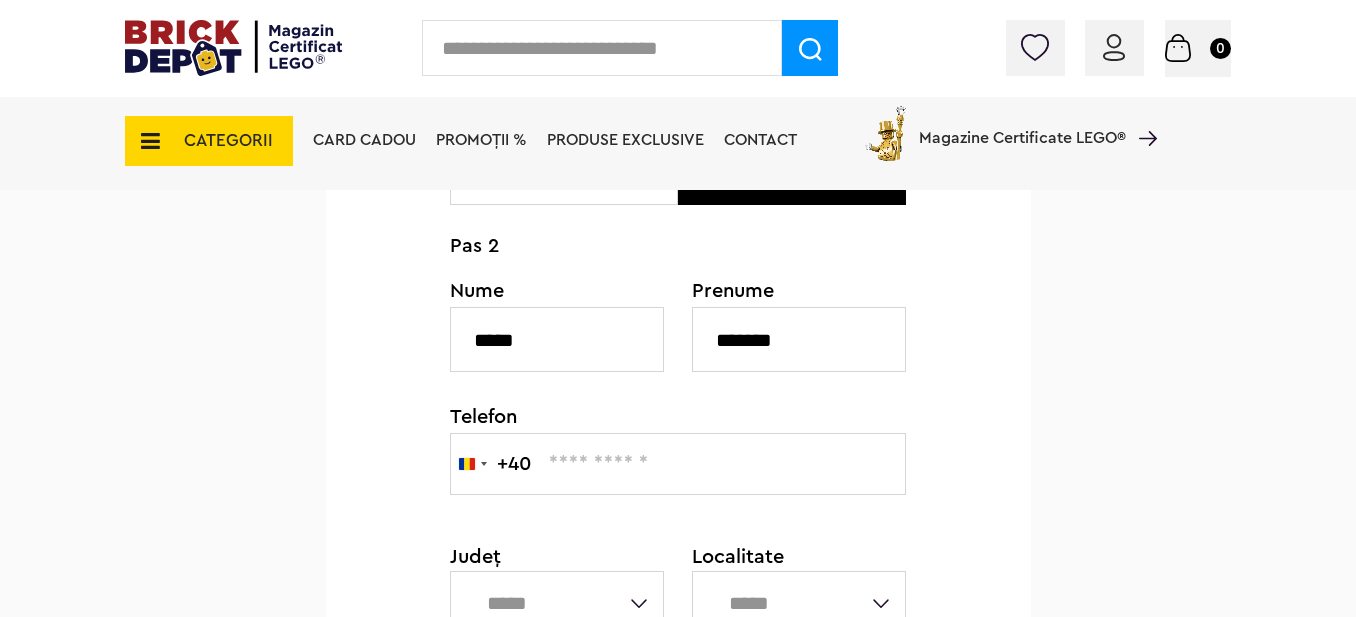 type on "*******" 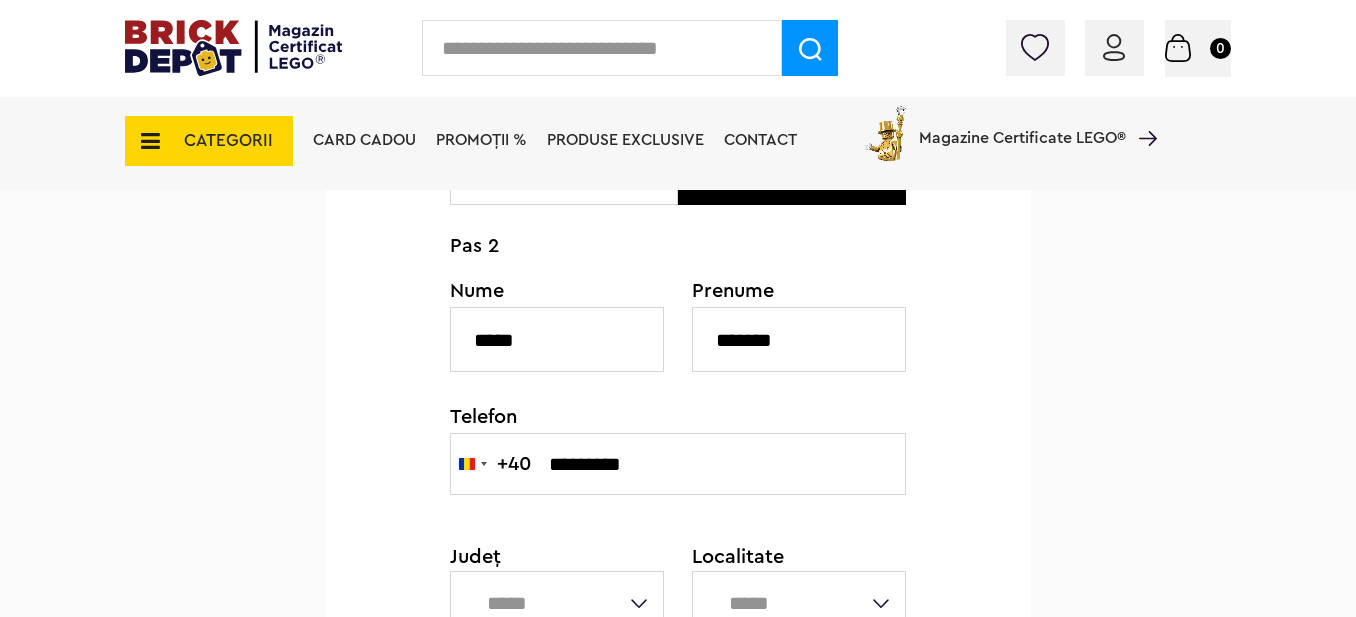 type on "*********" 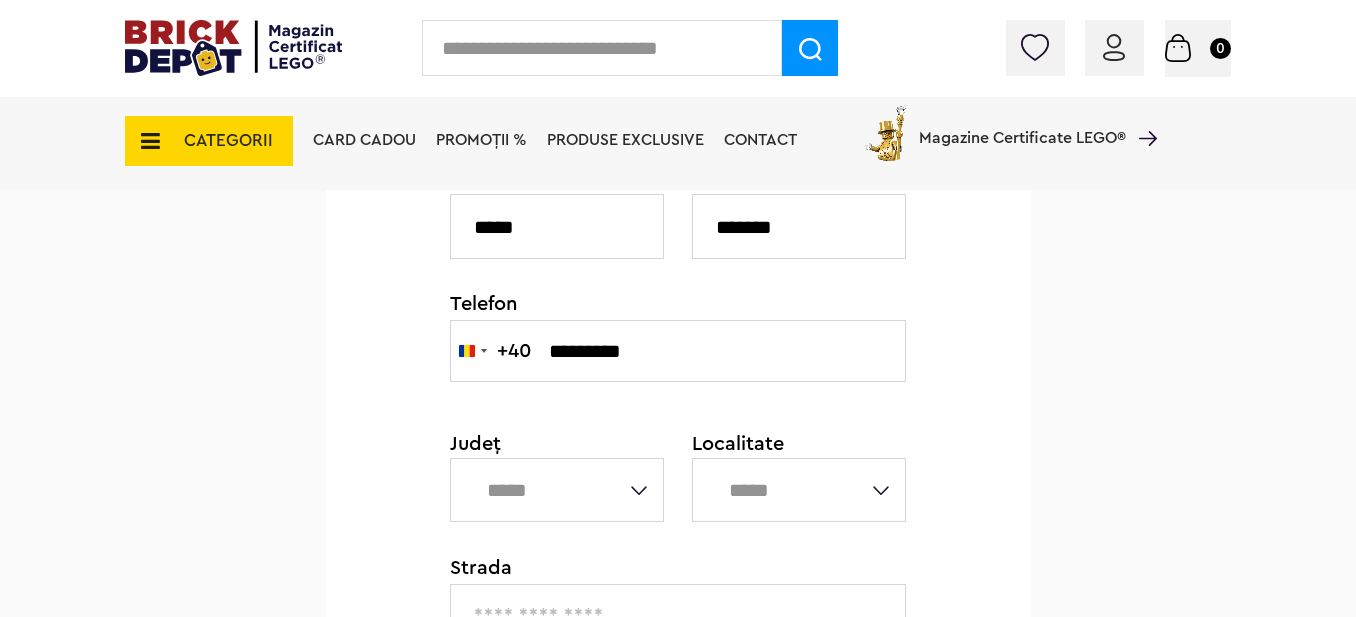 scroll, scrollTop: 600, scrollLeft: 0, axis: vertical 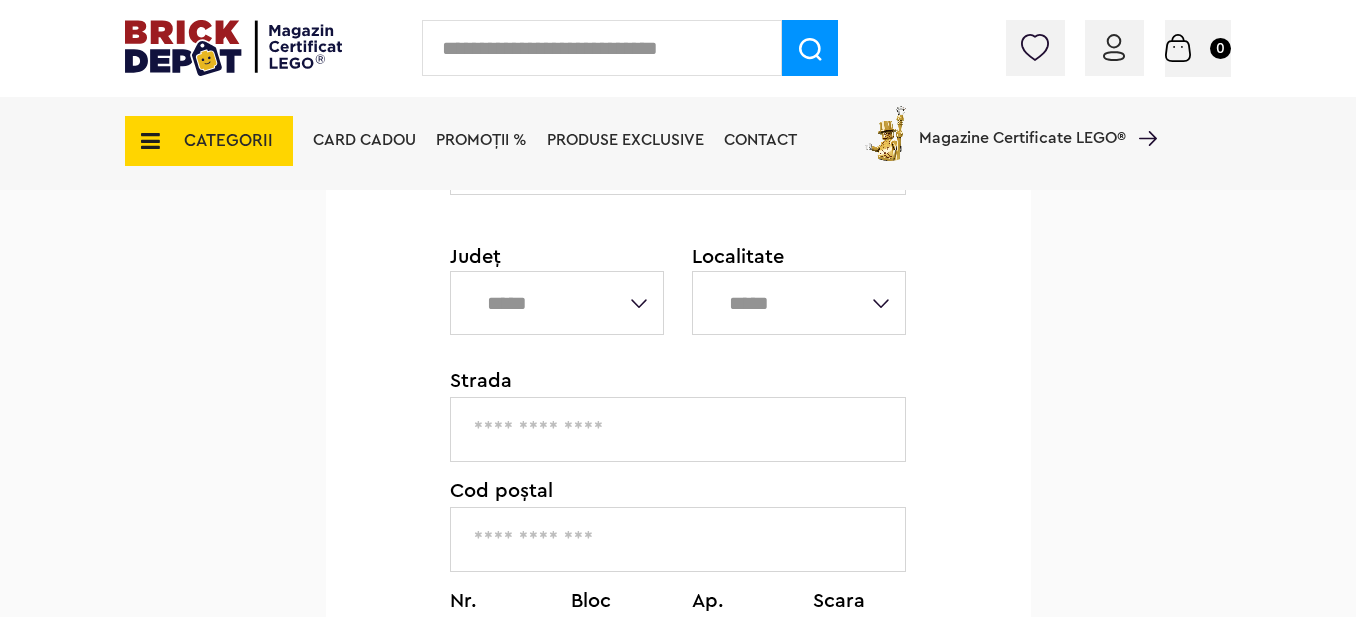 click on "**********" at bounding box center (557, 303) 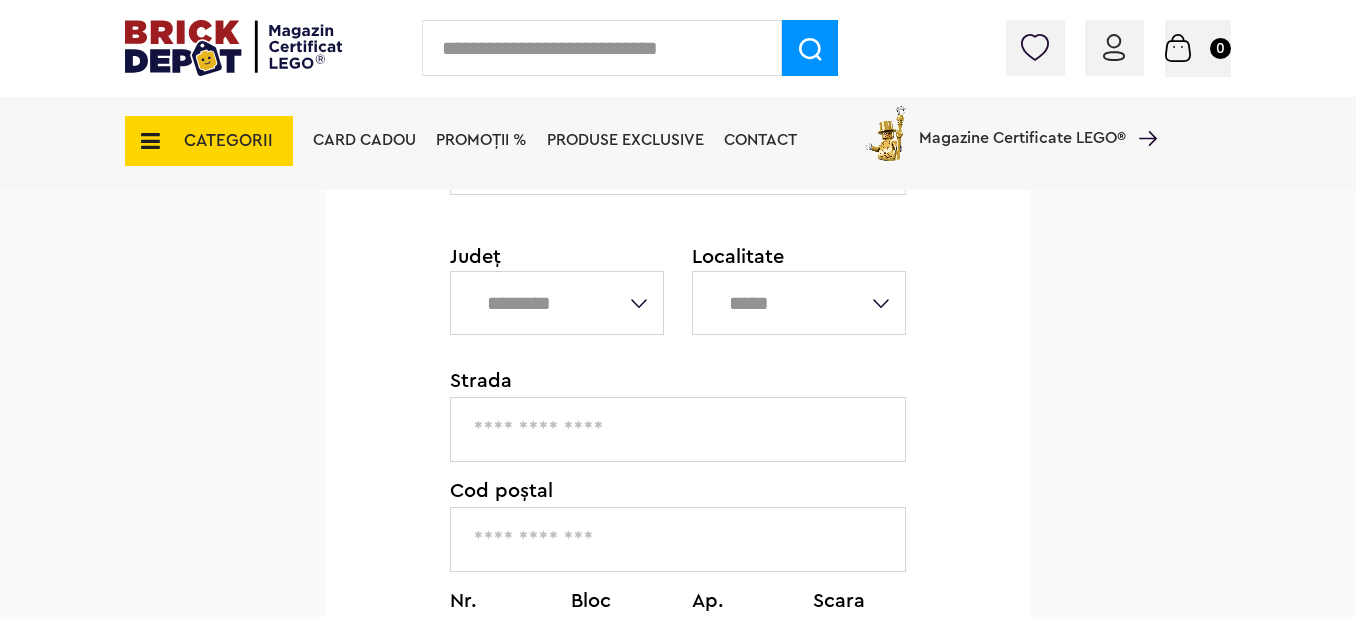 click on "**********" at bounding box center (557, 303) 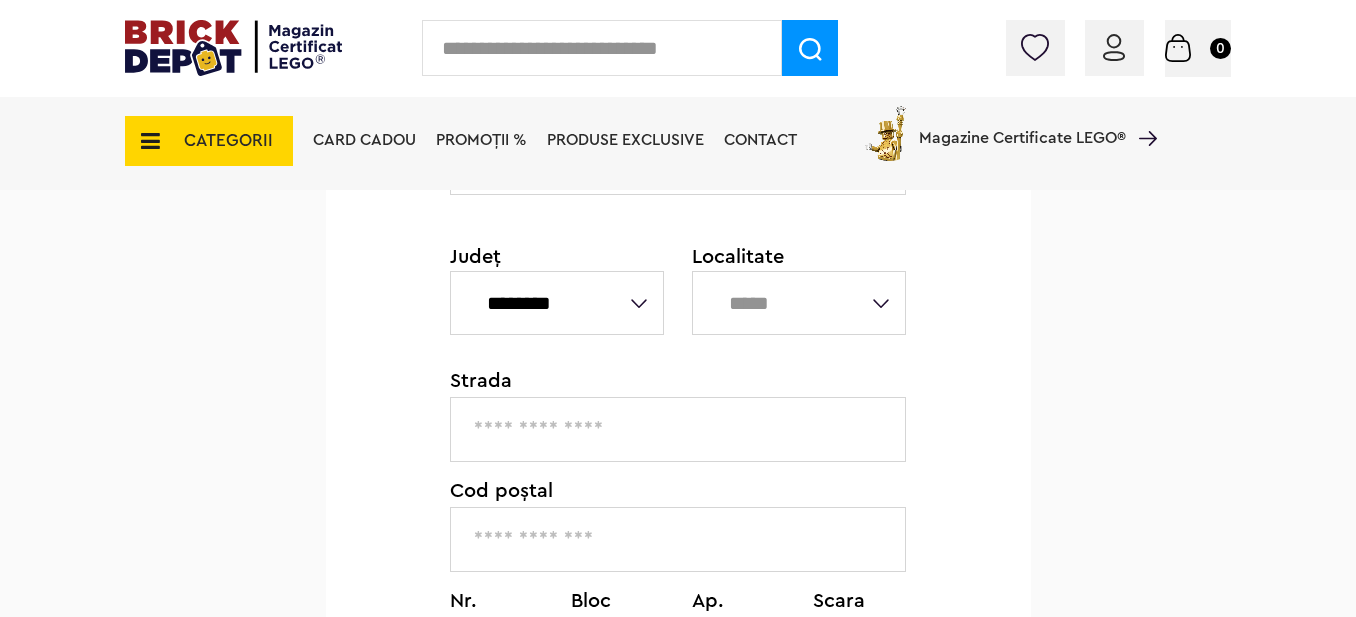 click on "**********" at bounding box center (799, 303) 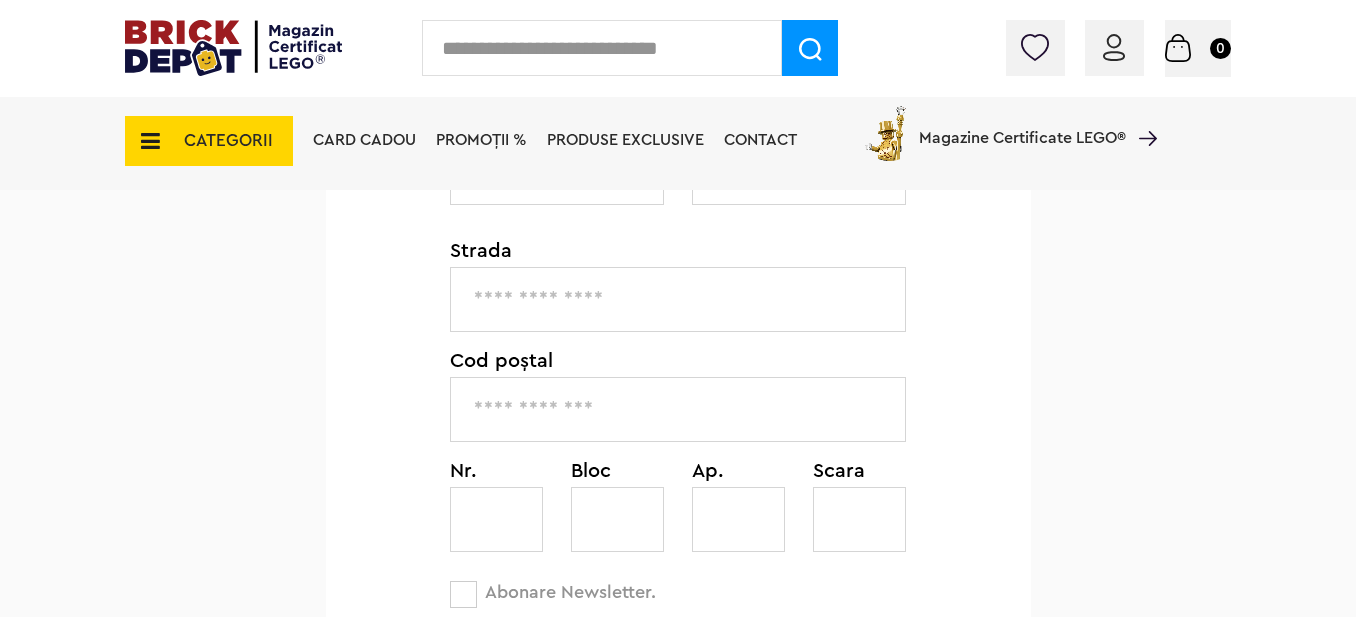 scroll, scrollTop: 700, scrollLeft: 0, axis: vertical 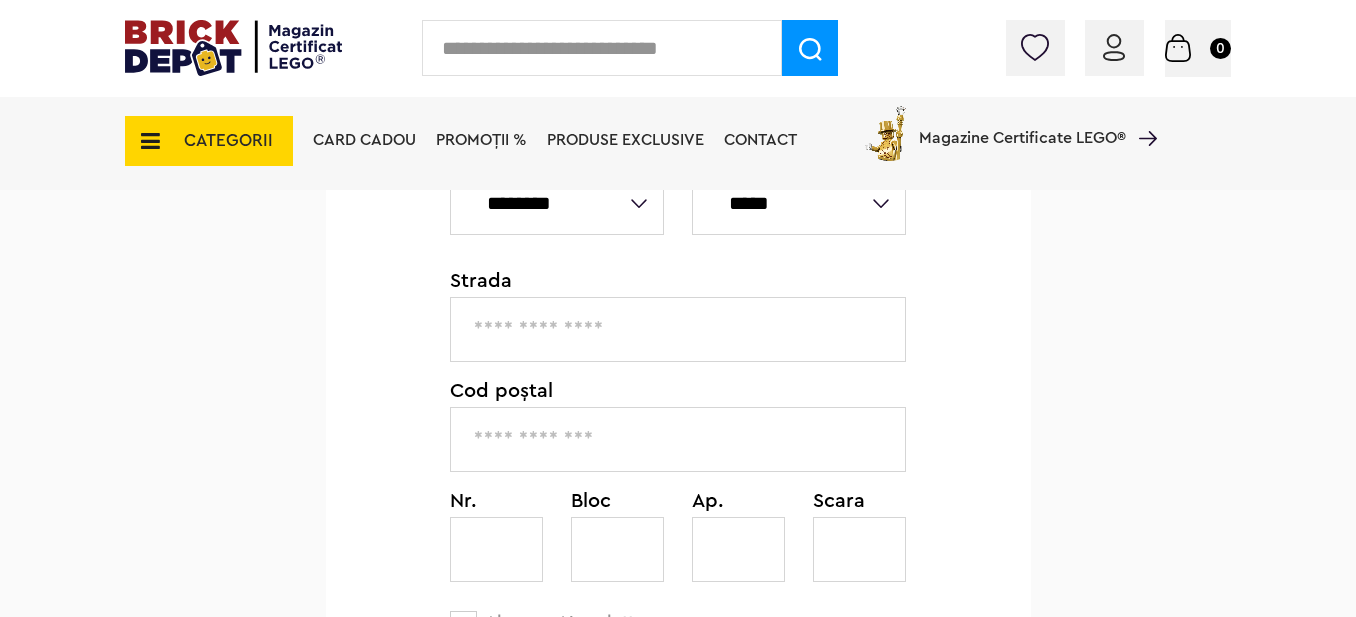 click at bounding box center (678, 329) 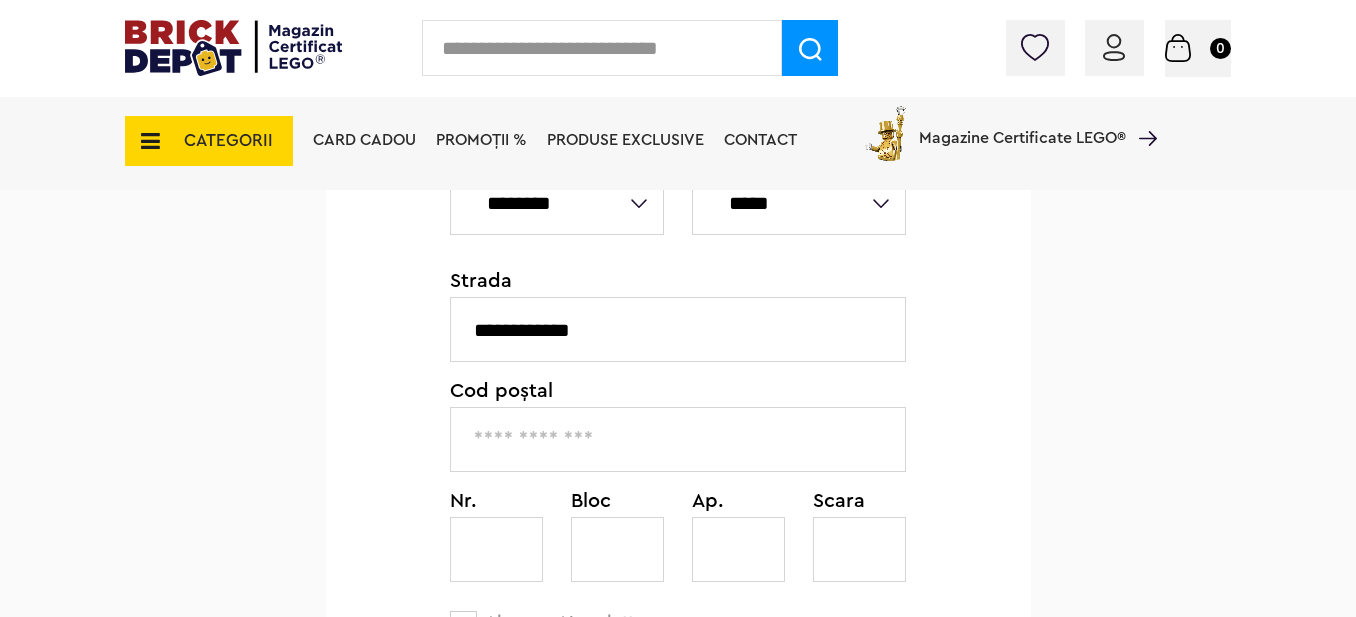 type on "**********" 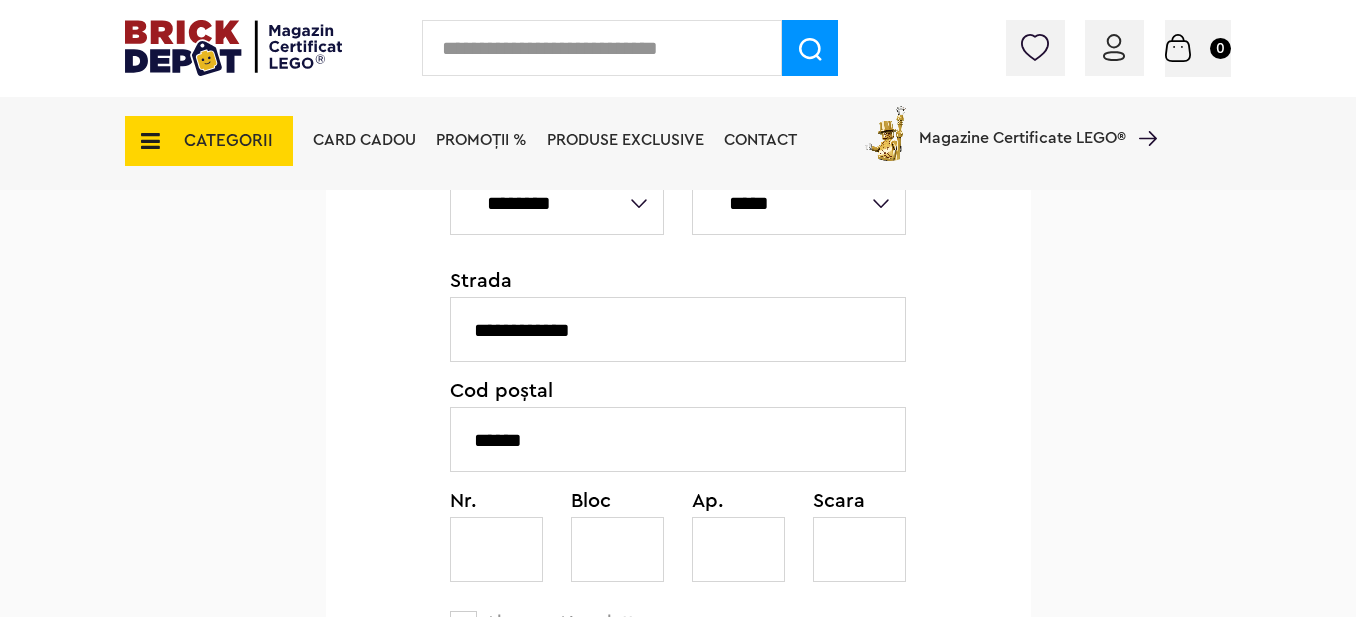 type on "**********" 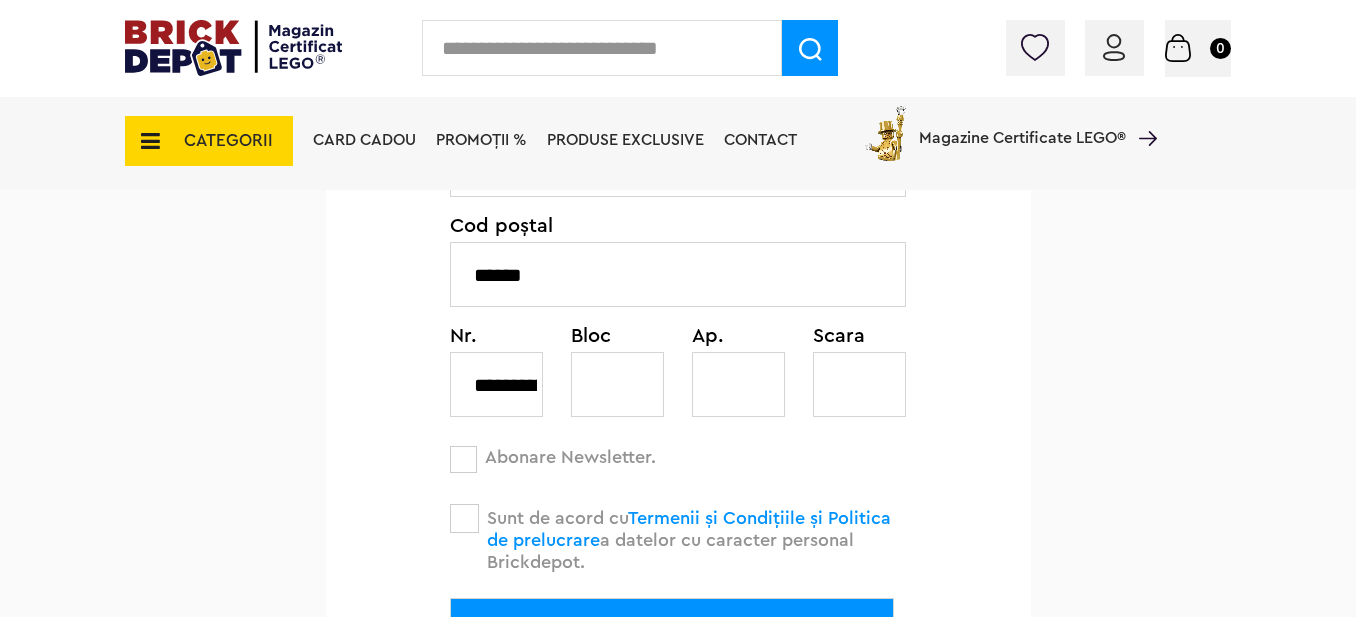 scroll, scrollTop: 900, scrollLeft: 0, axis: vertical 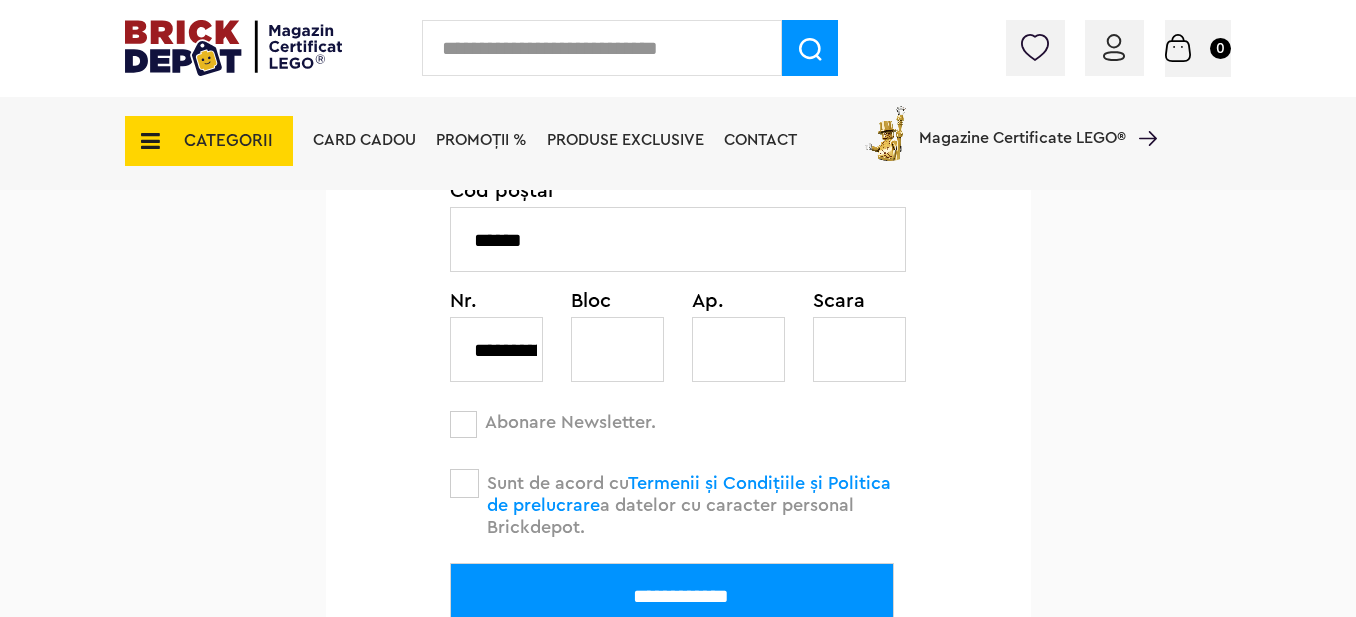 click at bounding box center (738, 349) 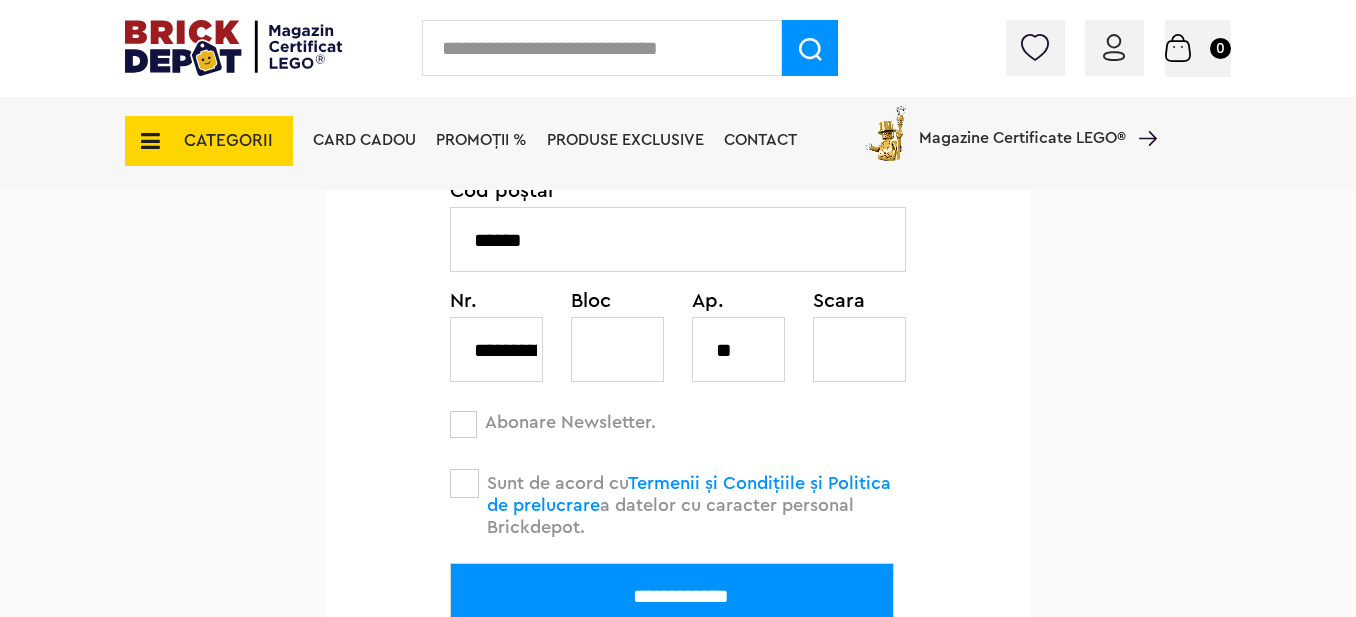 type on "**" 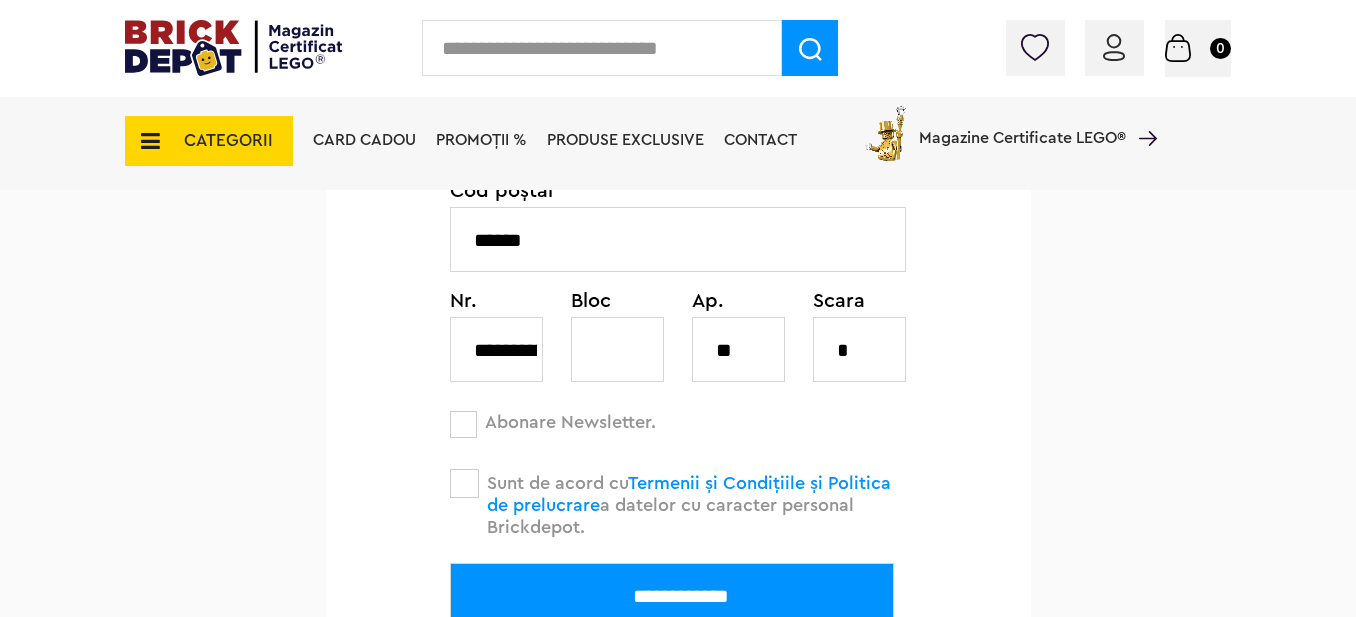 type on "*" 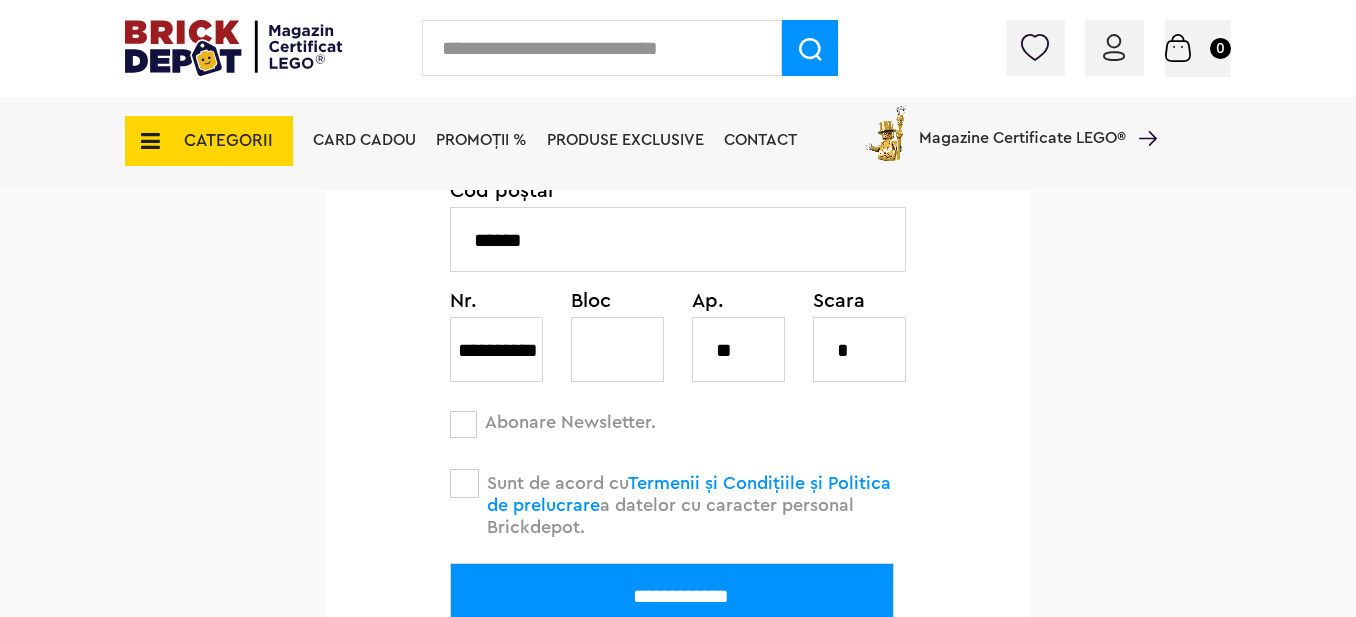 click on "**********" at bounding box center [496, 349] 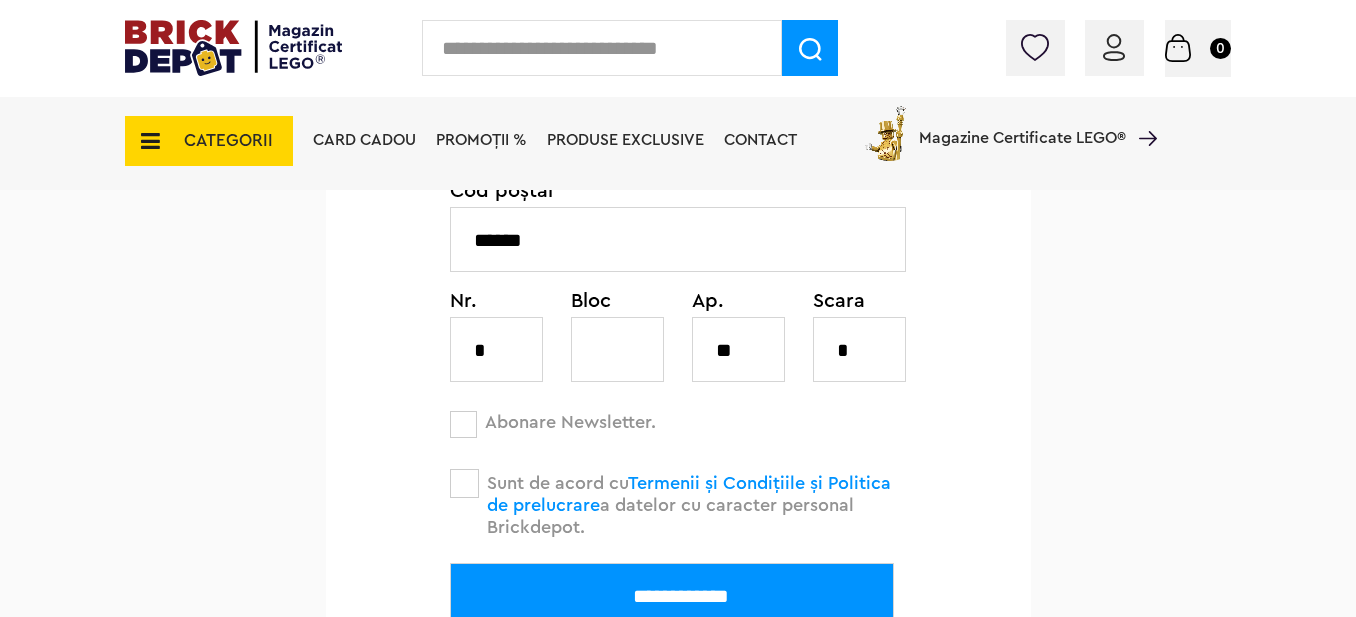 scroll, scrollTop: 0, scrollLeft: 0, axis: both 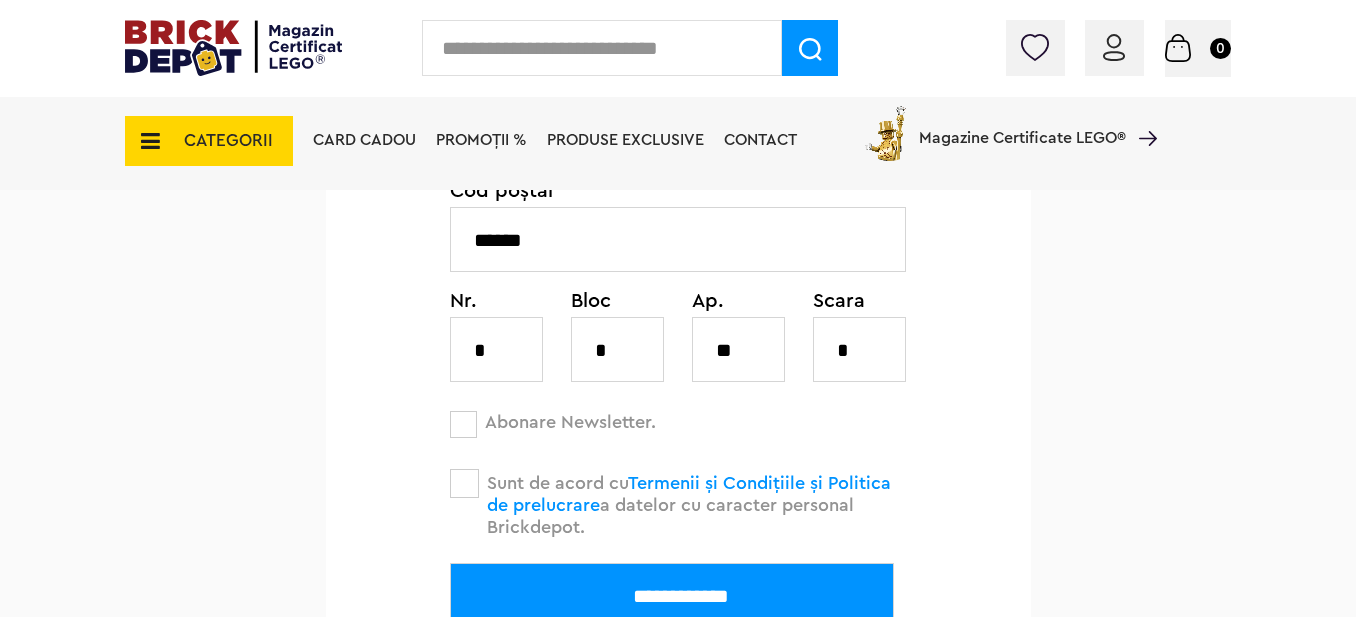type on "*" 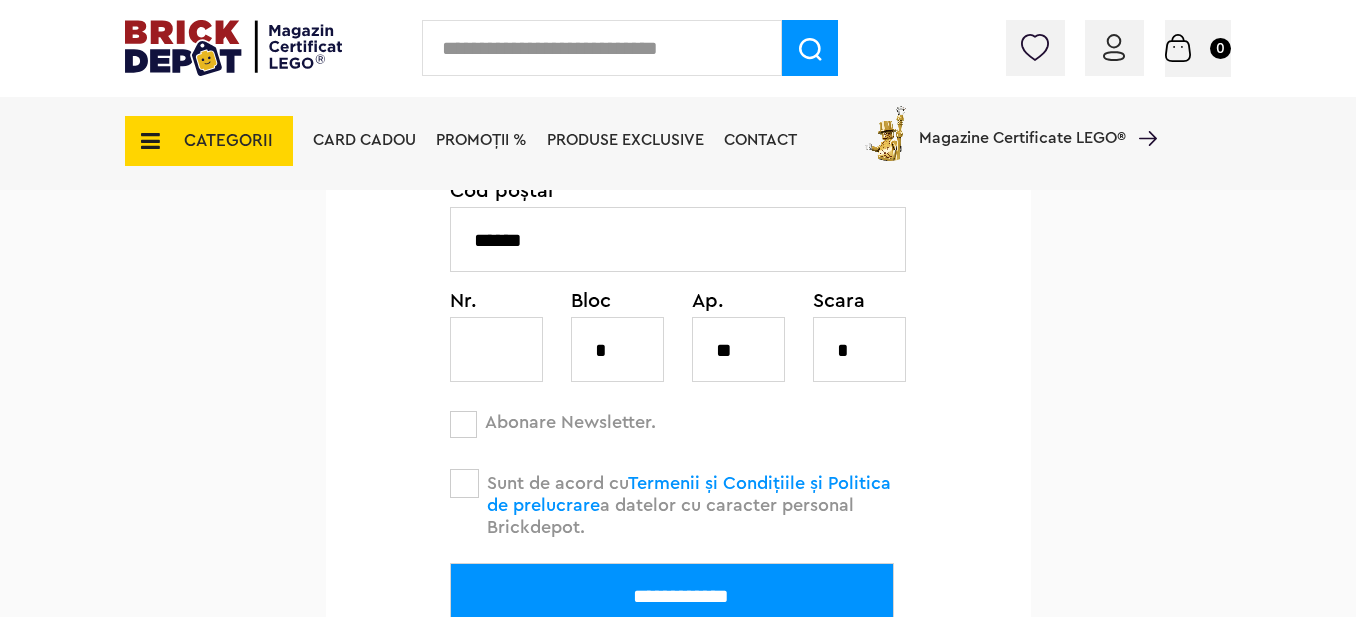 type 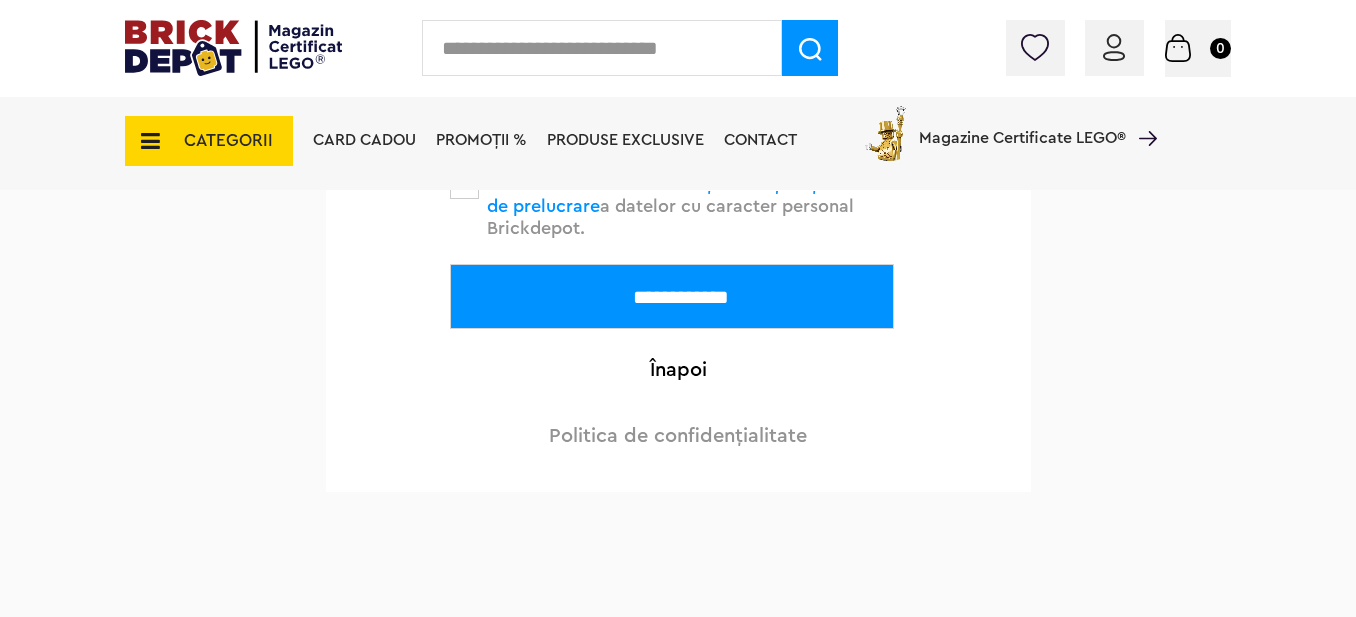 scroll, scrollTop: 1200, scrollLeft: 0, axis: vertical 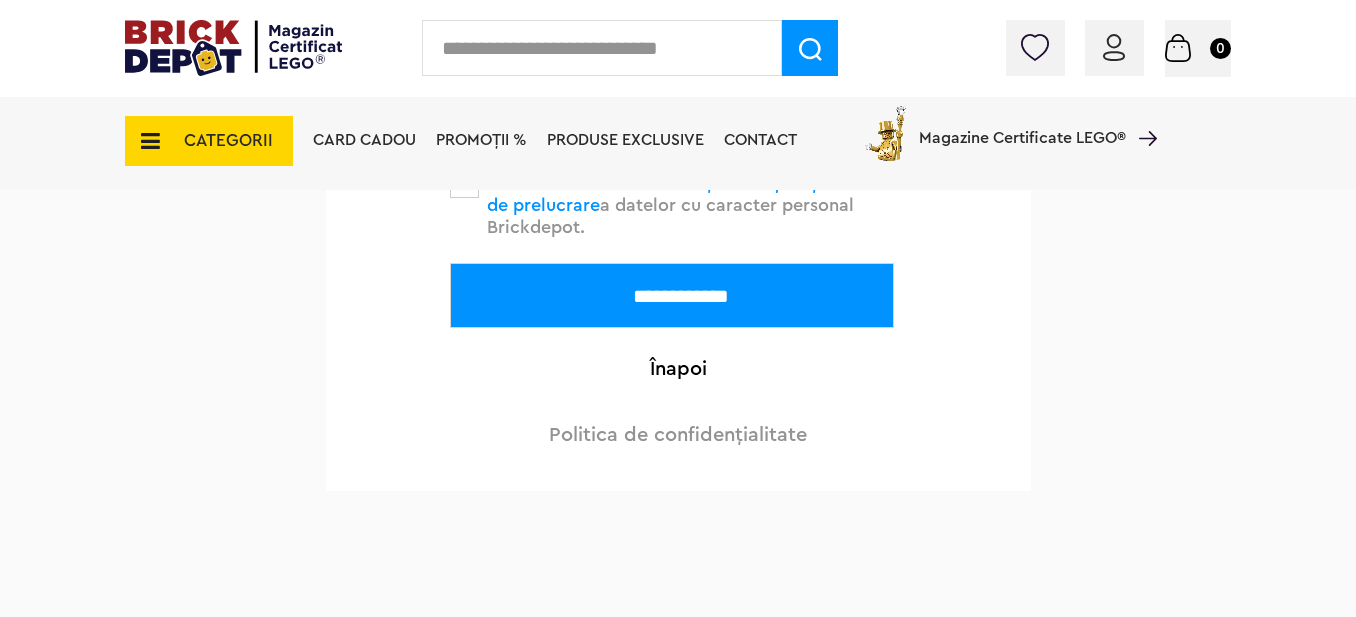click on "**********" at bounding box center [672, 295] 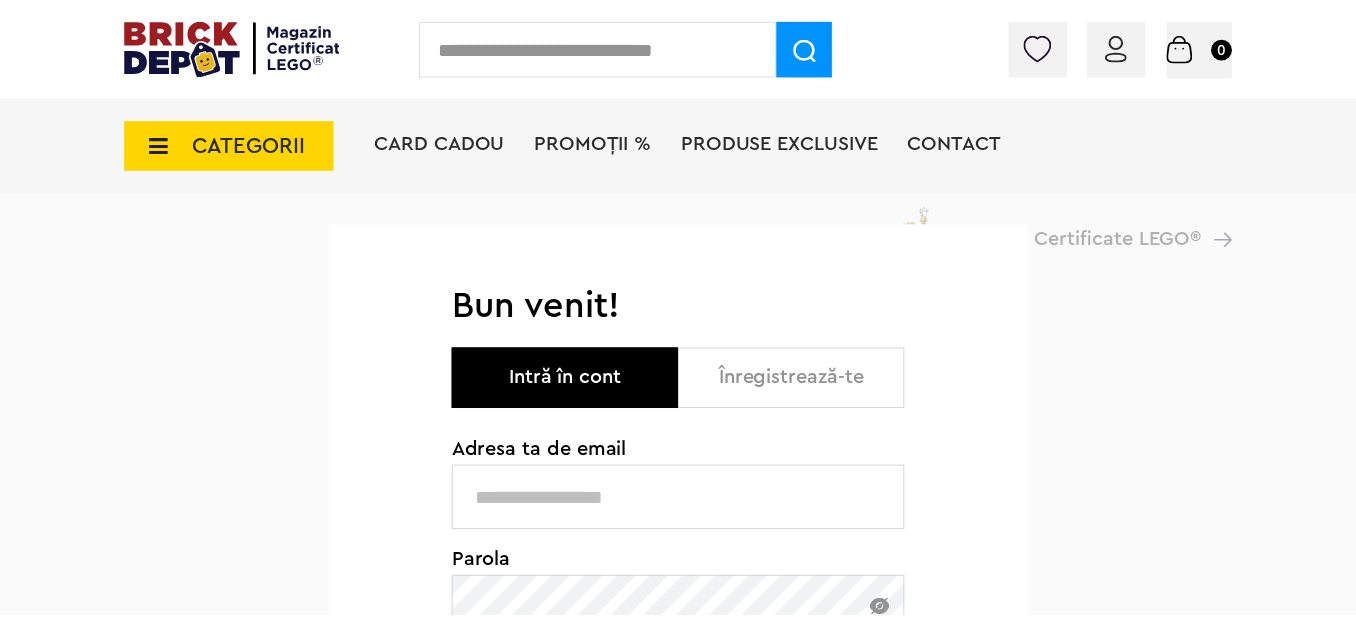 scroll, scrollTop: 0, scrollLeft: 0, axis: both 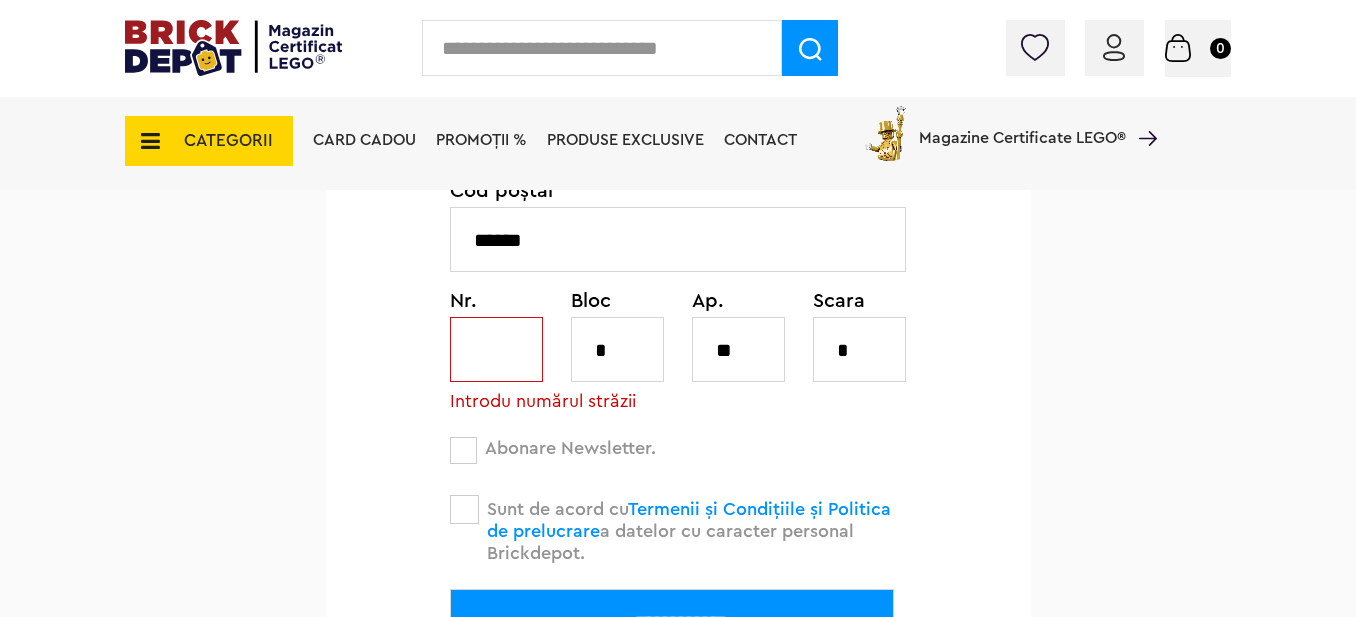 click at bounding box center (496, 349) 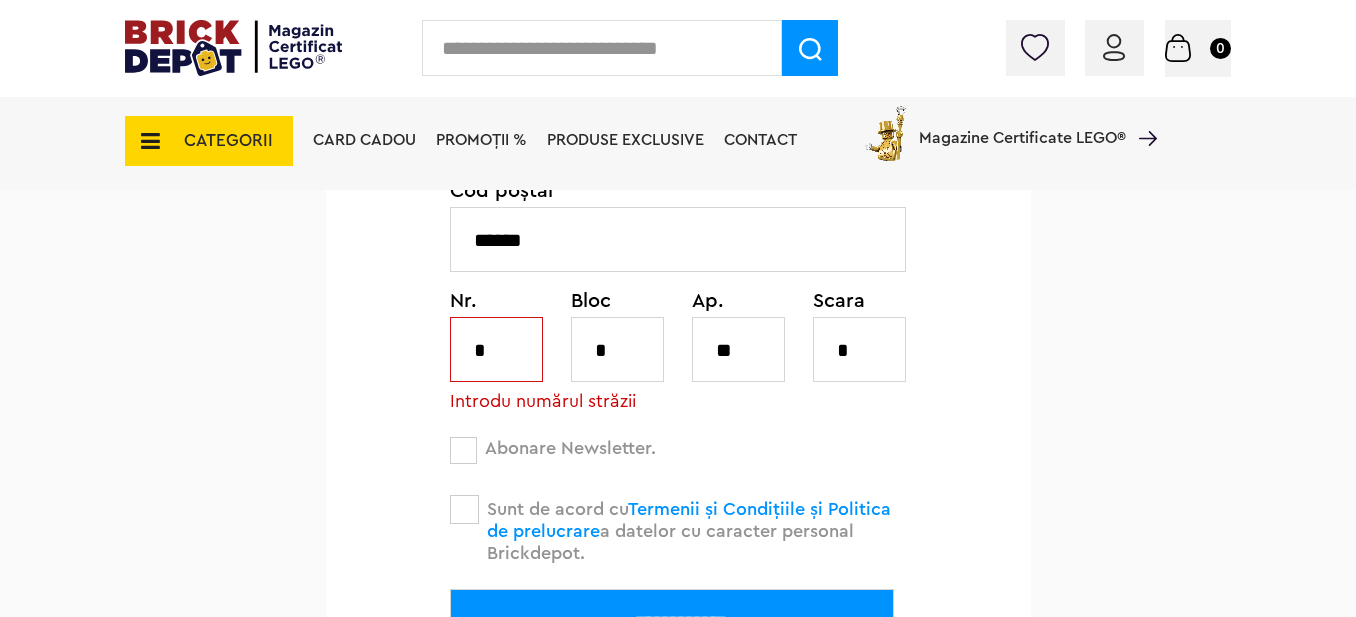 type on "*" 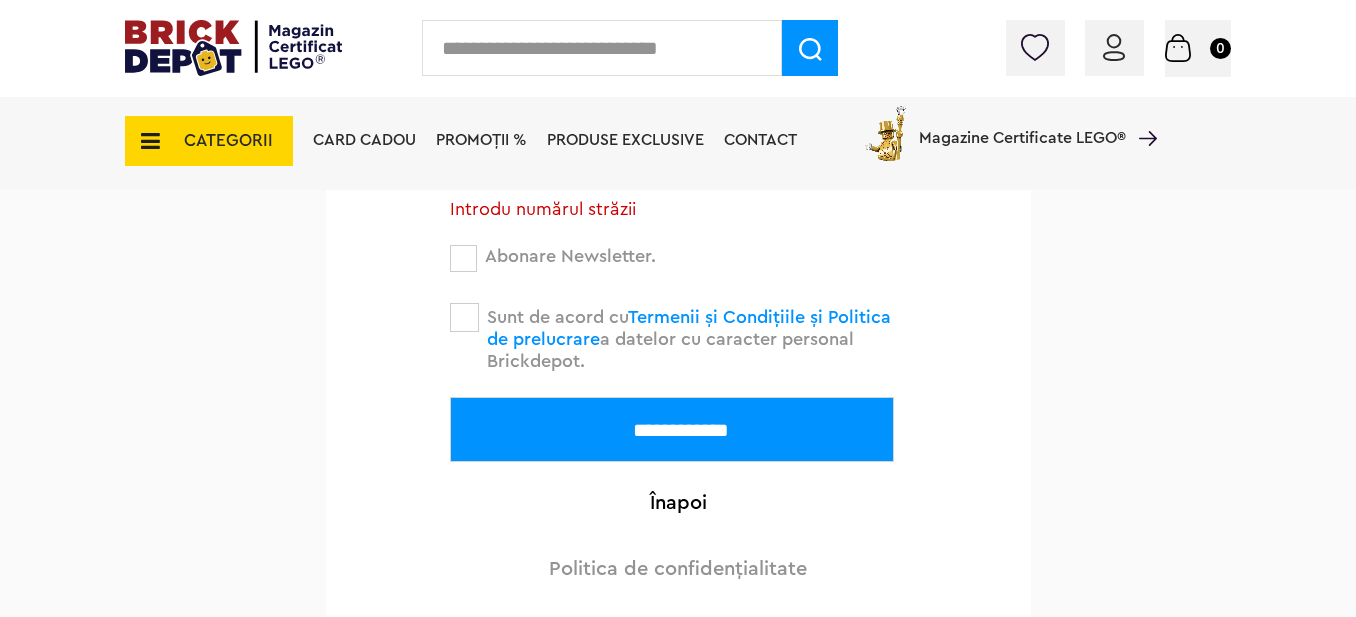 scroll, scrollTop: 1100, scrollLeft: 0, axis: vertical 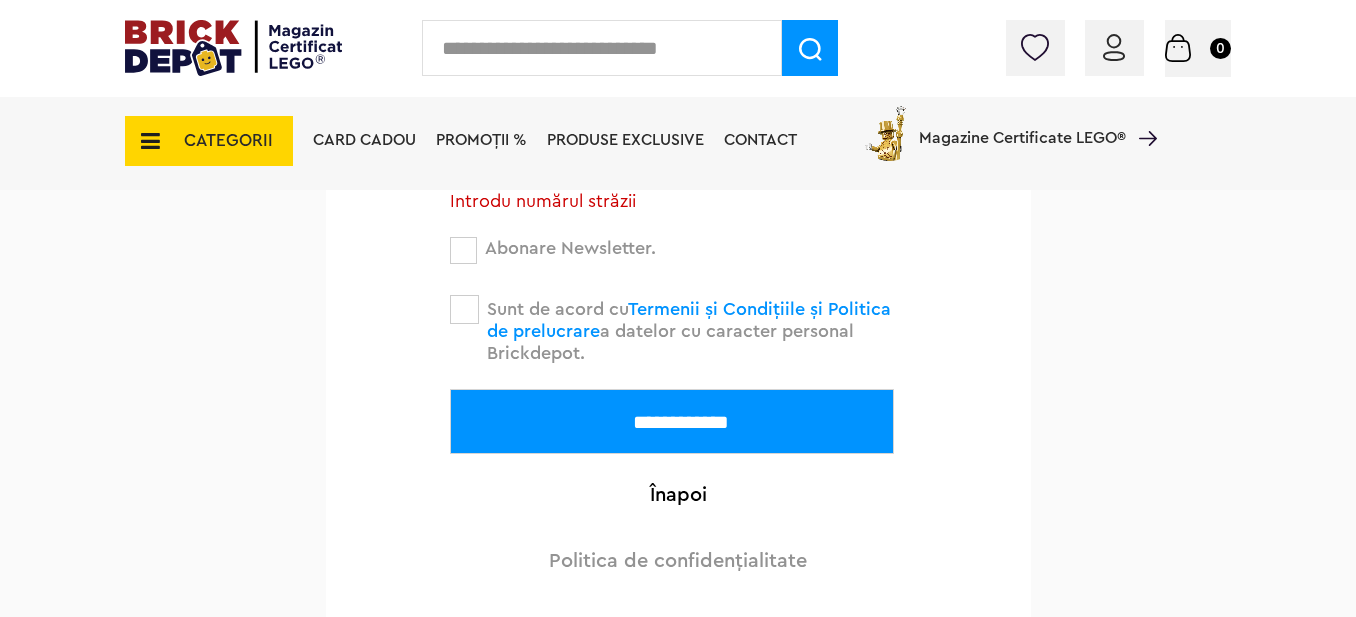 click on "**********" at bounding box center [672, 421] 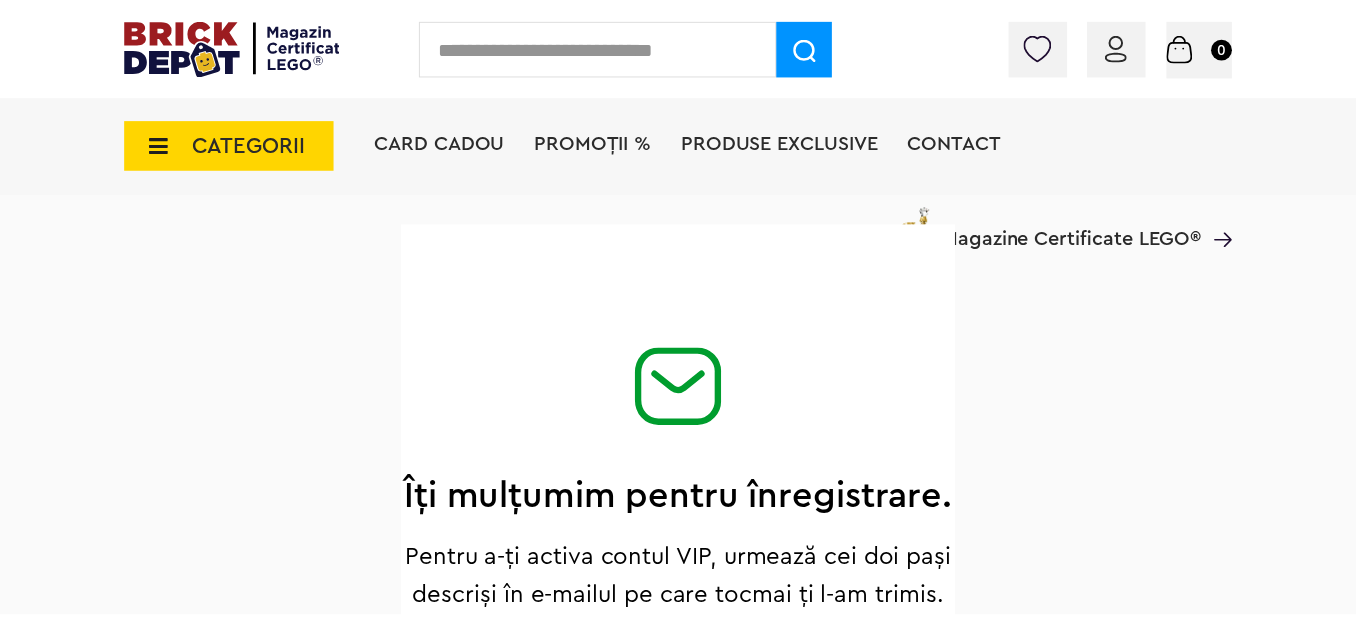 scroll, scrollTop: 0, scrollLeft: 0, axis: both 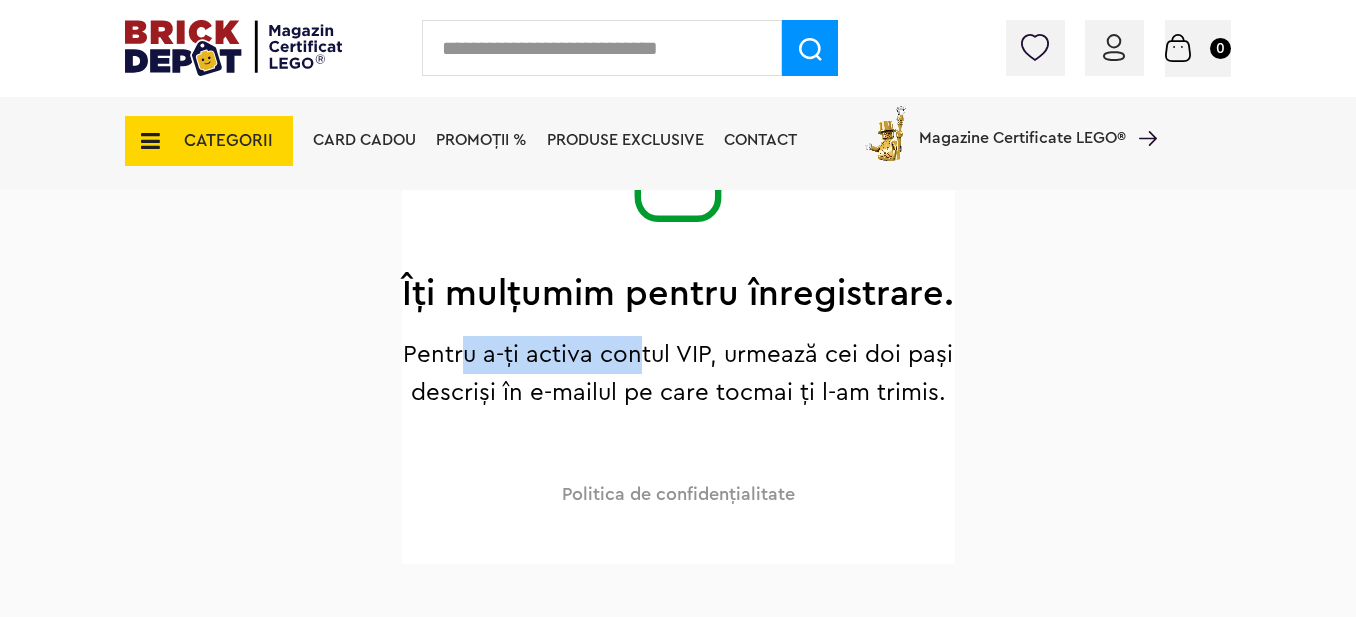 drag, startPoint x: 471, startPoint y: 343, endPoint x: 637, endPoint y: 354, distance: 166.36406 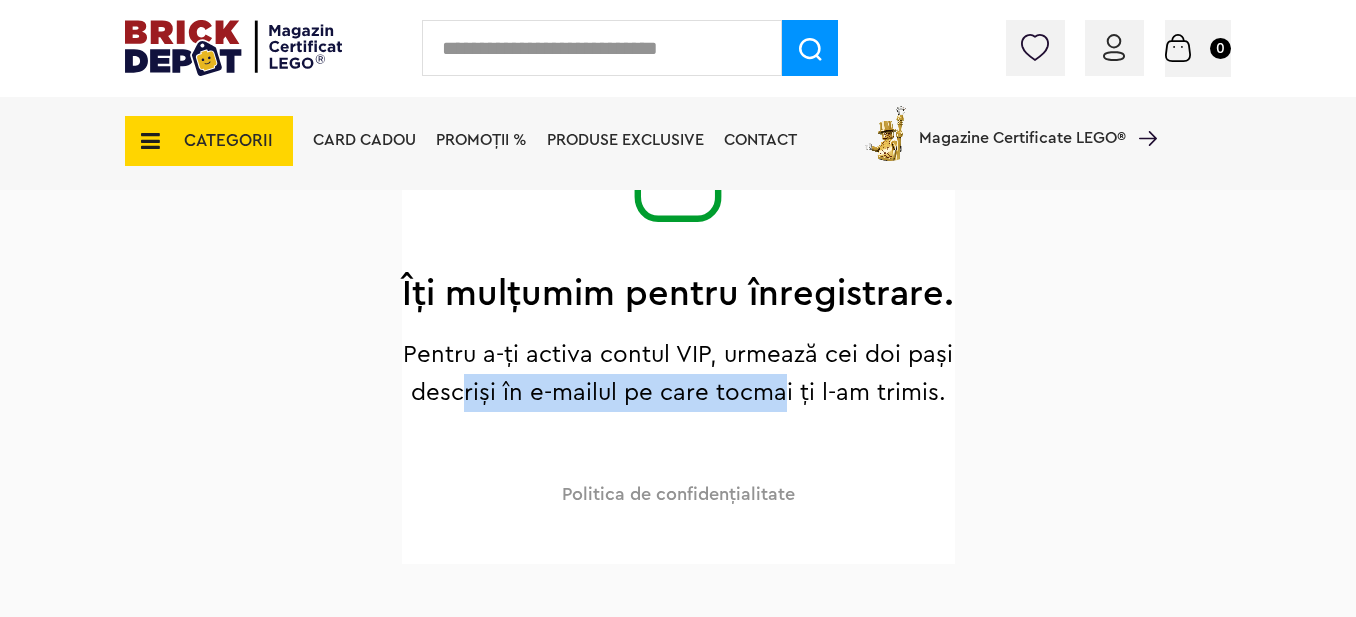 drag, startPoint x: 569, startPoint y: 380, endPoint x: 789, endPoint y: 386, distance: 220.0818 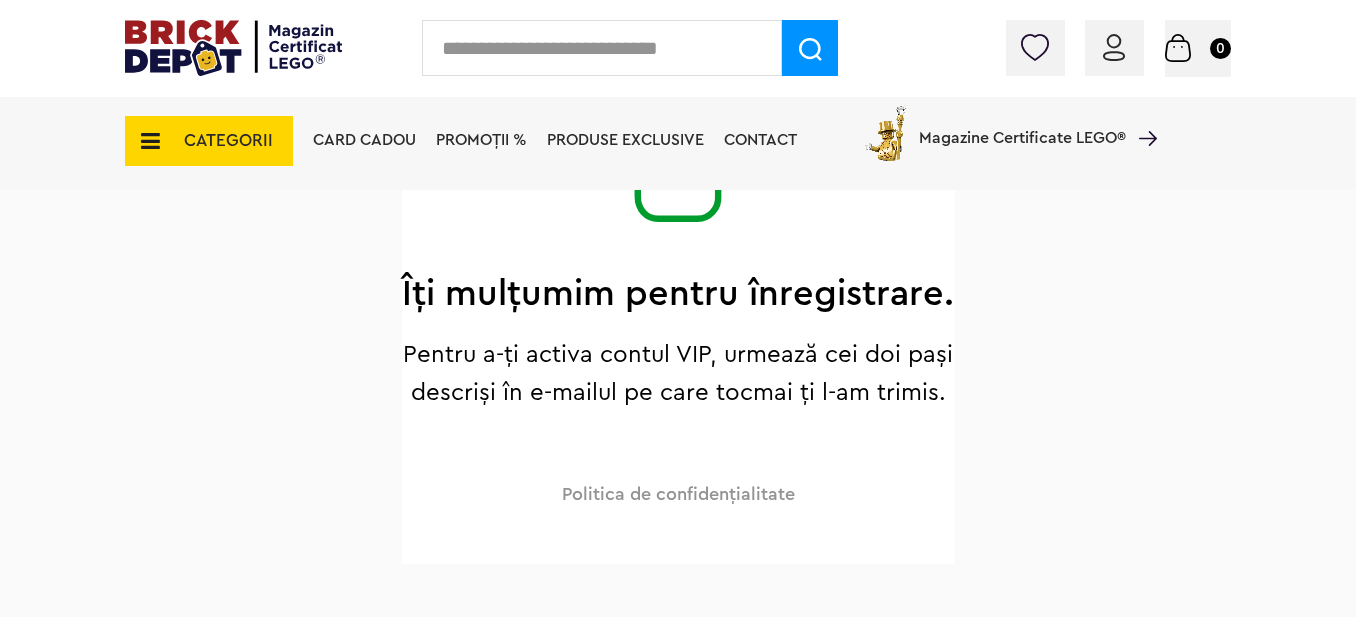 click on "Pentru a-ți activa contul VIP, urmează cei doi pași descriși în e-mailul pe care tocmai ți l-am trimis." at bounding box center (678, 374) 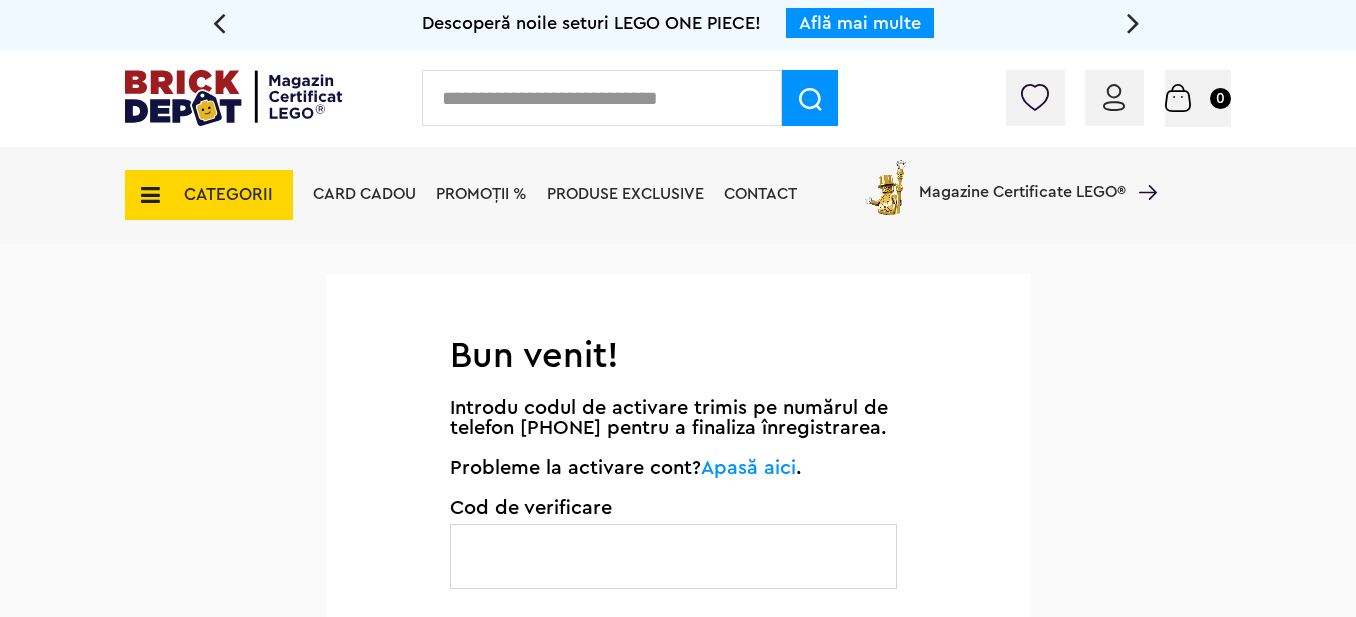 scroll, scrollTop: 0, scrollLeft: 0, axis: both 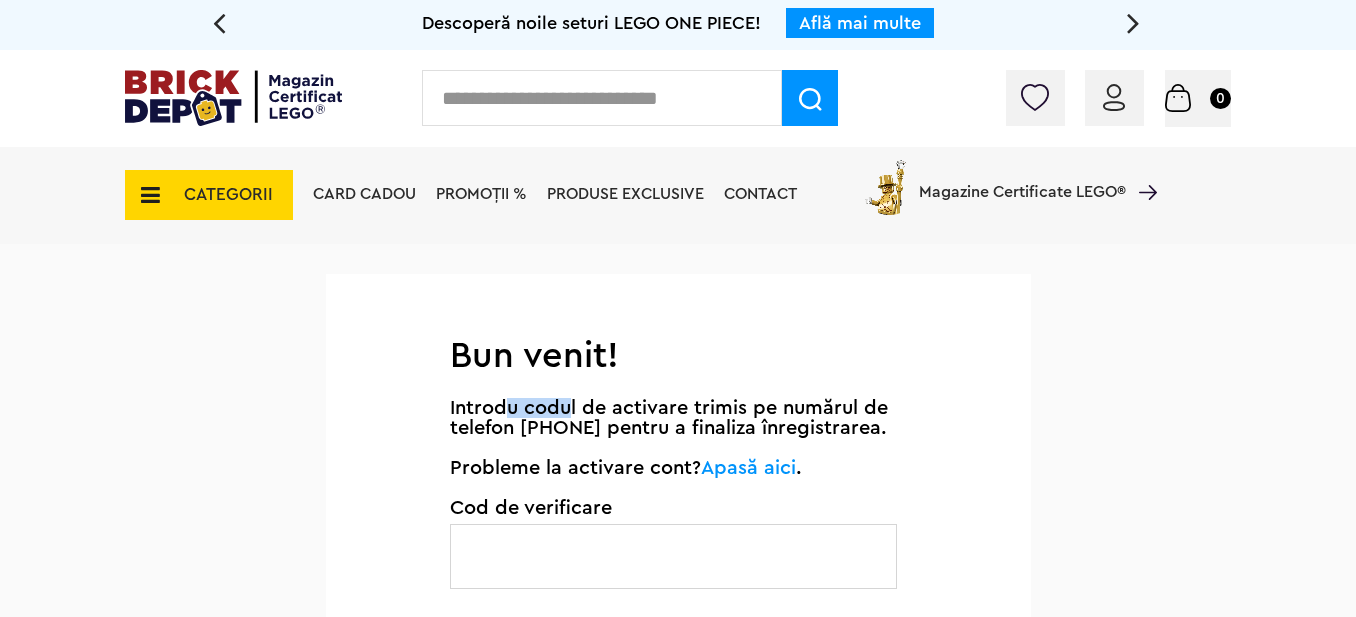 drag, startPoint x: 516, startPoint y: 414, endPoint x: 569, endPoint y: 414, distance: 53 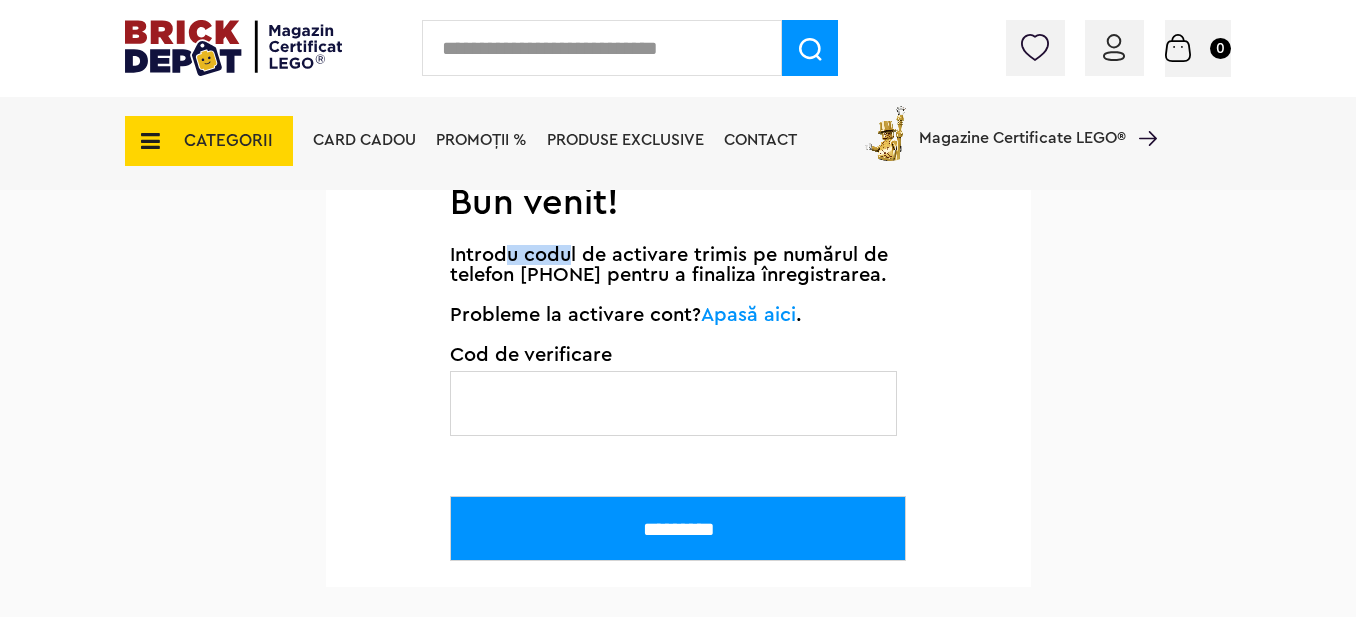 scroll, scrollTop: 200, scrollLeft: 0, axis: vertical 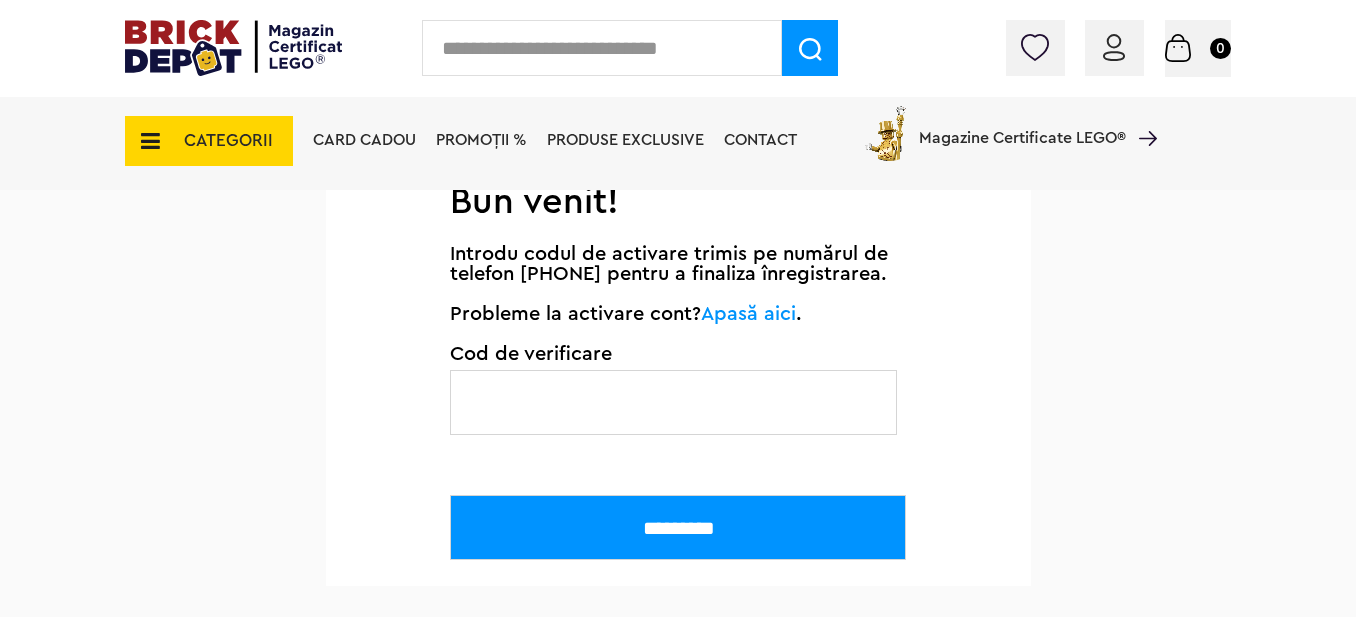 click at bounding box center [673, 402] 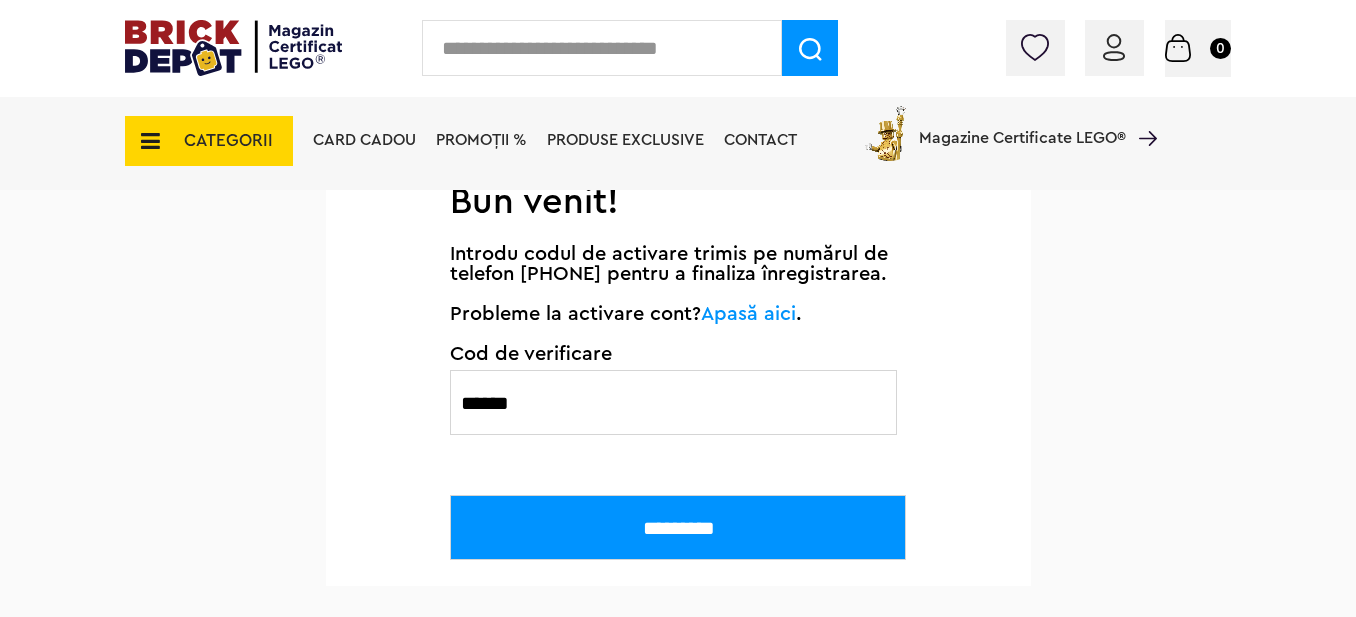 type on "******" 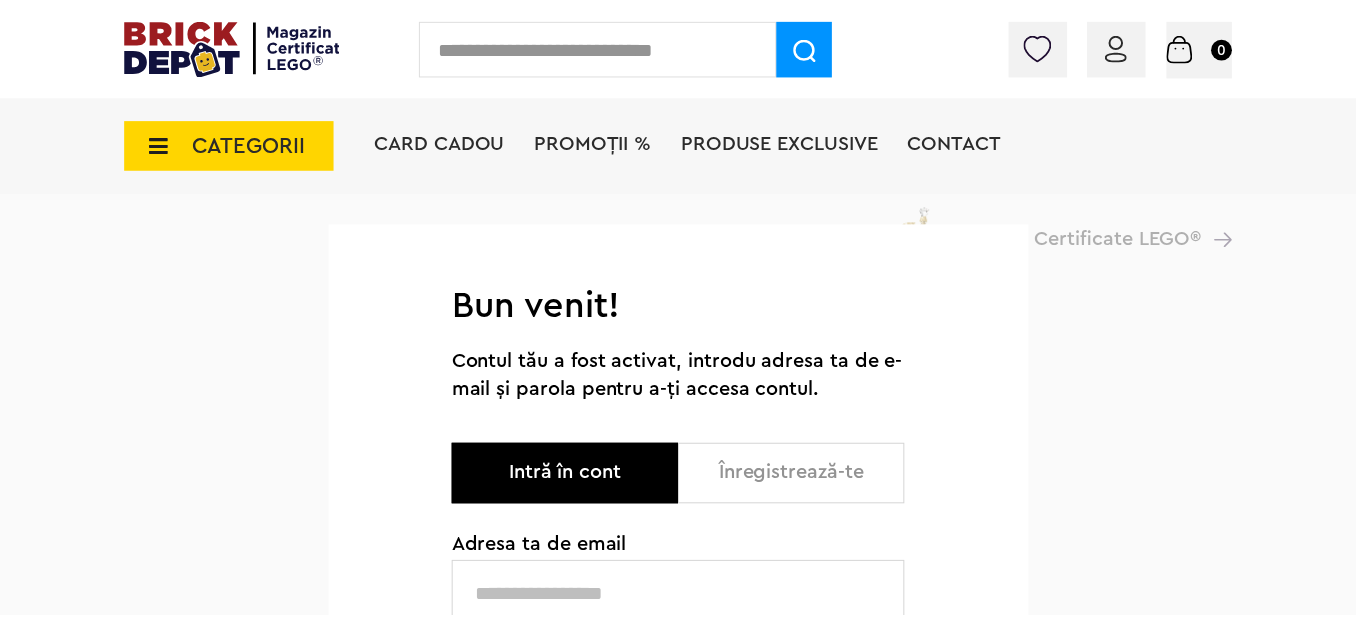 scroll, scrollTop: 0, scrollLeft: 0, axis: both 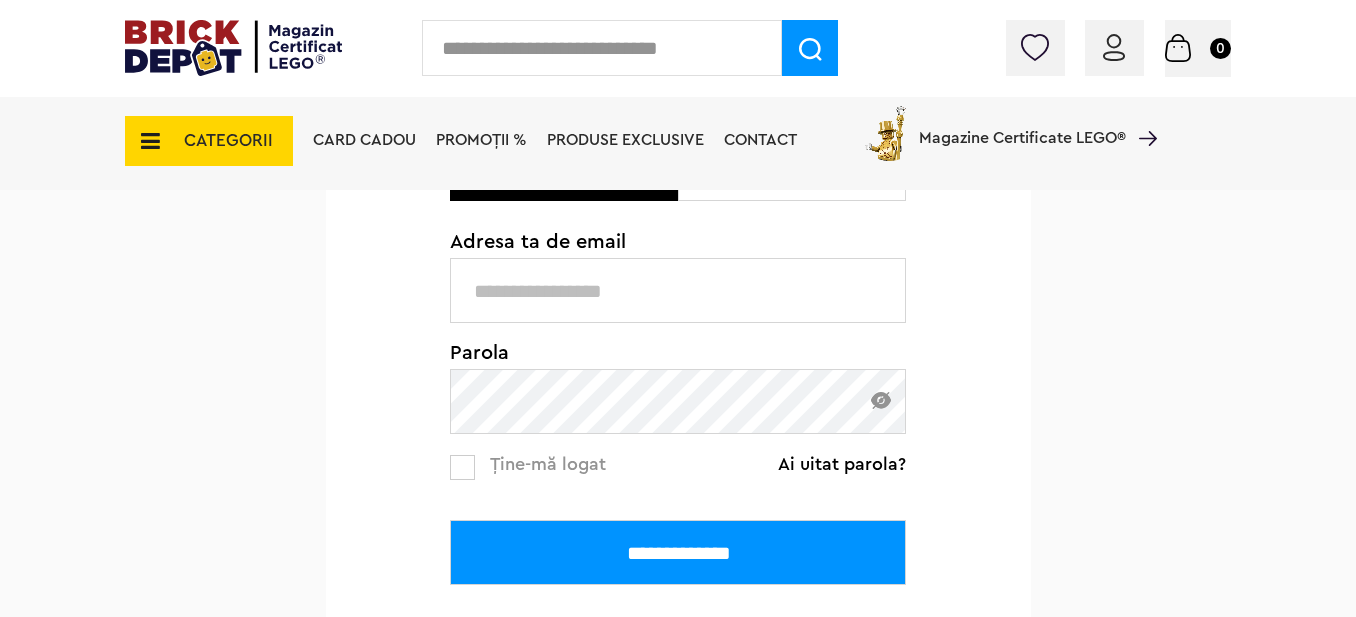 type on "**********" 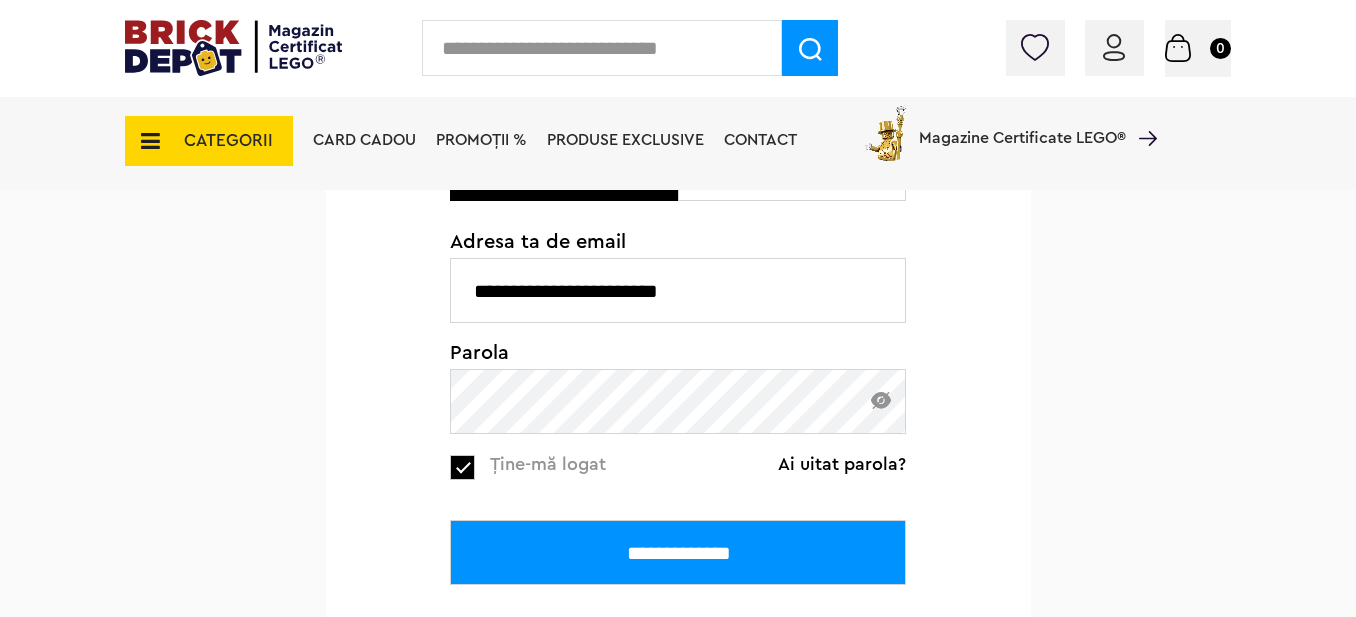 click on "**********" at bounding box center [678, 552] 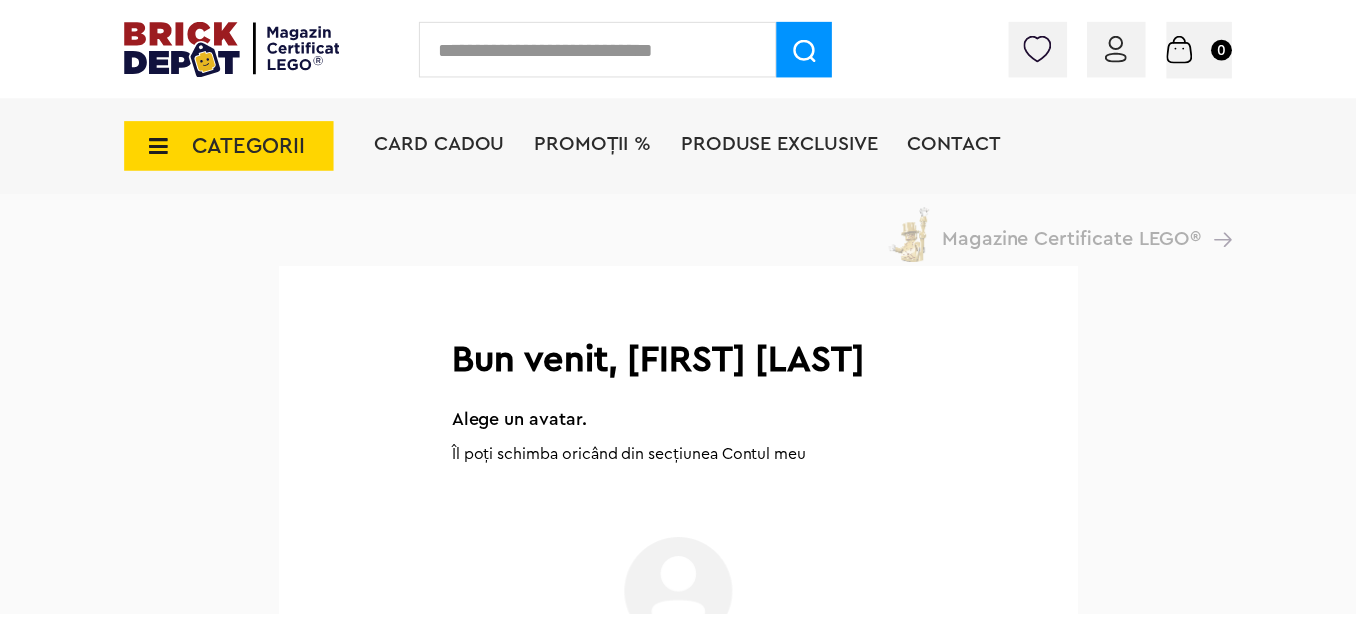 scroll, scrollTop: 0, scrollLeft: 0, axis: both 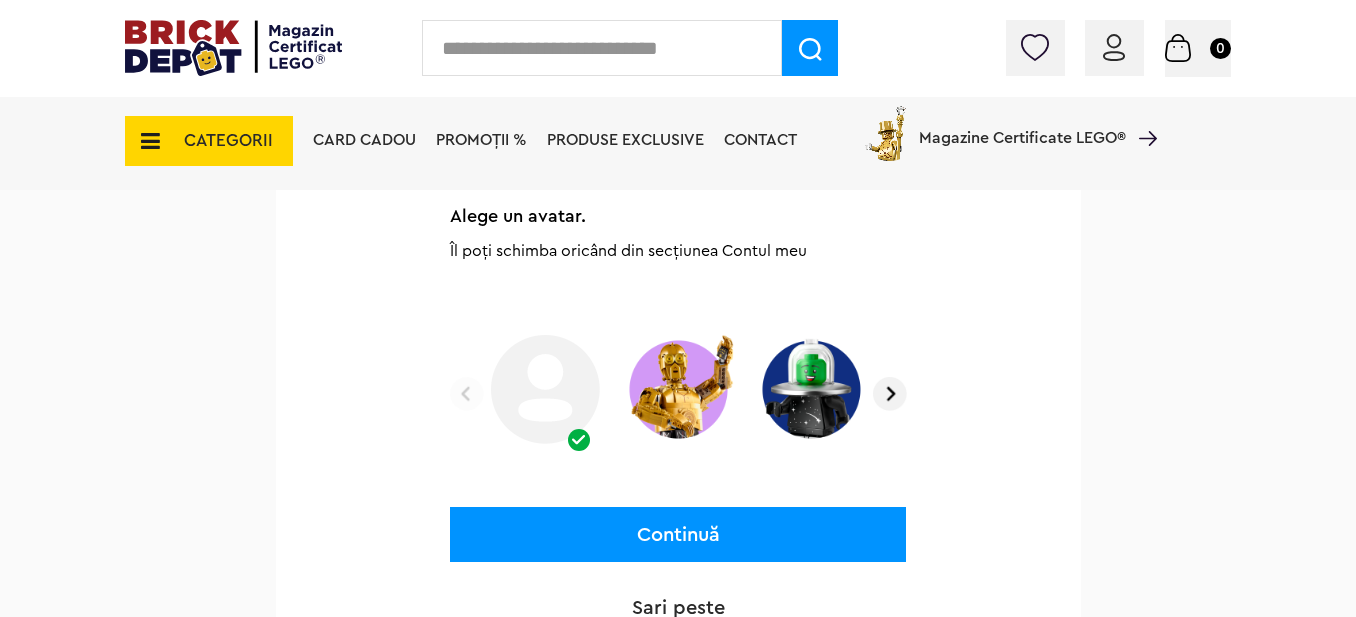 click at bounding box center (678, 389) 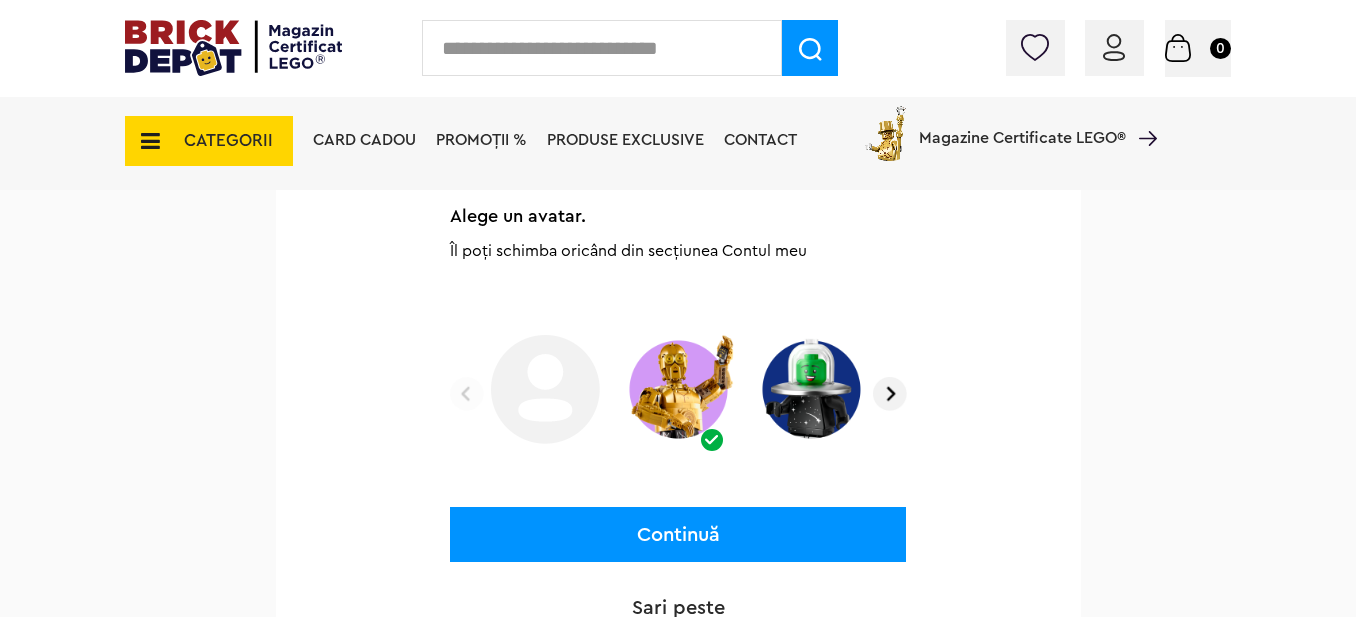 click at bounding box center (811, 389) 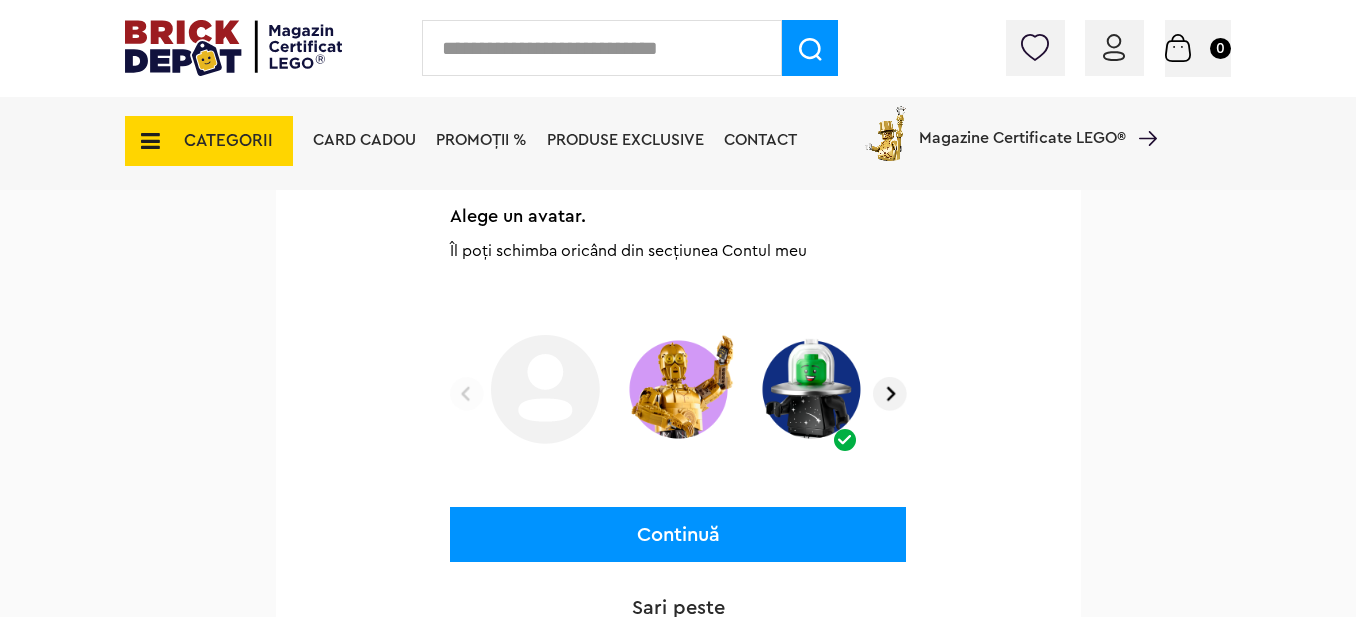 click at bounding box center (678, 389) 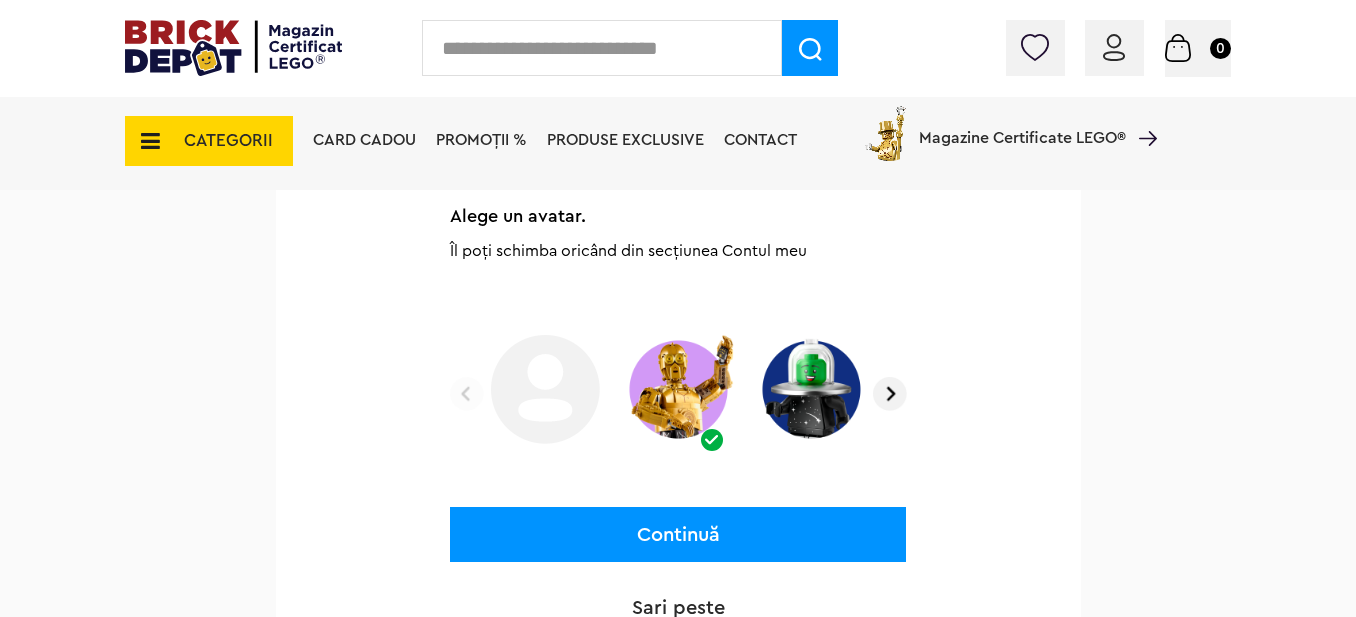 click at bounding box center (545, 389) 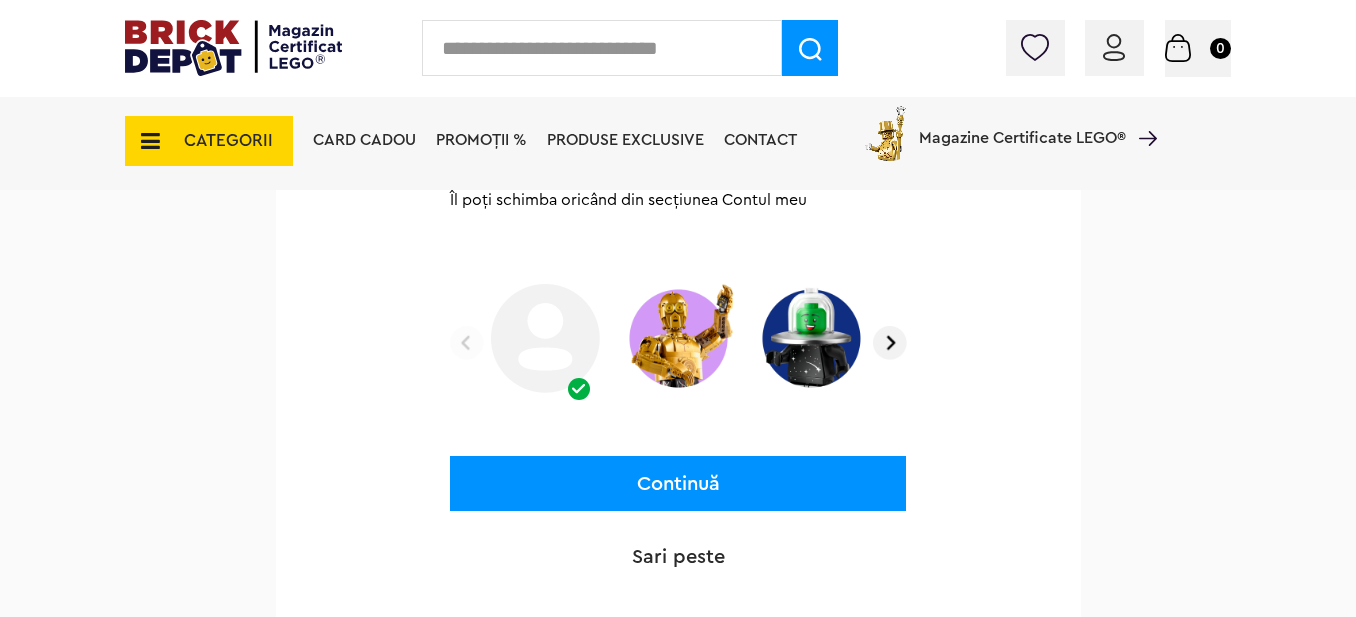 scroll, scrollTop: 400, scrollLeft: 0, axis: vertical 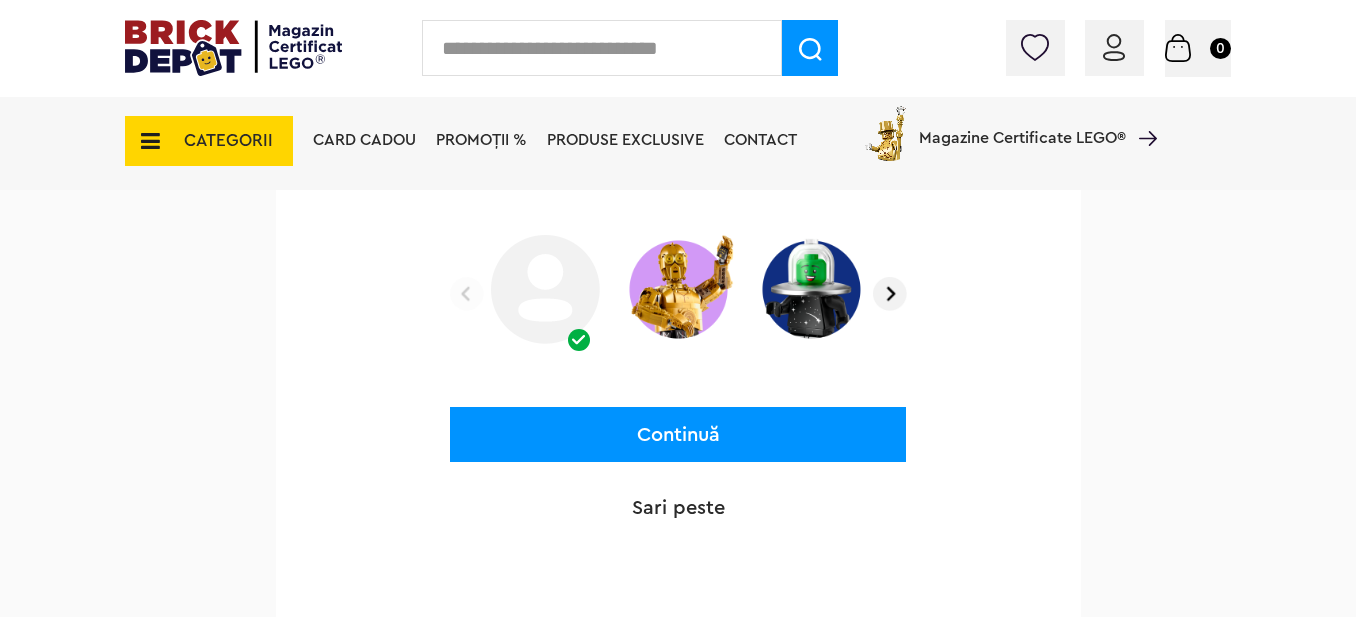 click on "Continuă" at bounding box center (678, 434) 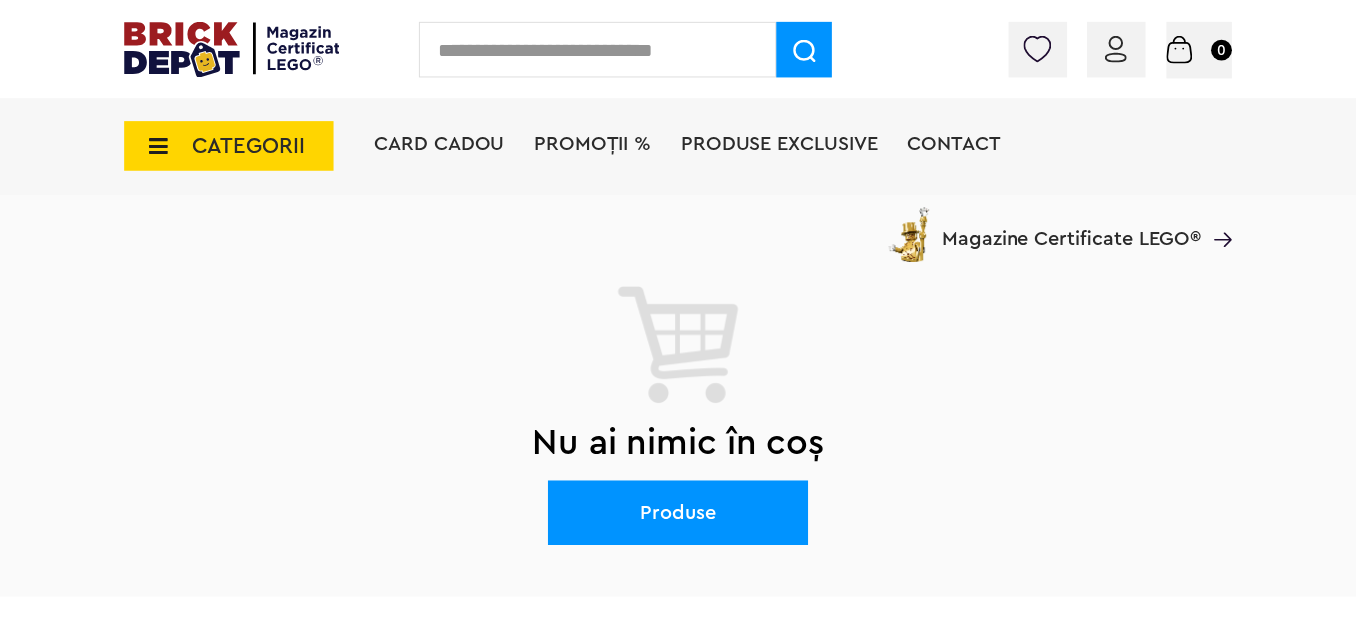 scroll, scrollTop: 0, scrollLeft: 0, axis: both 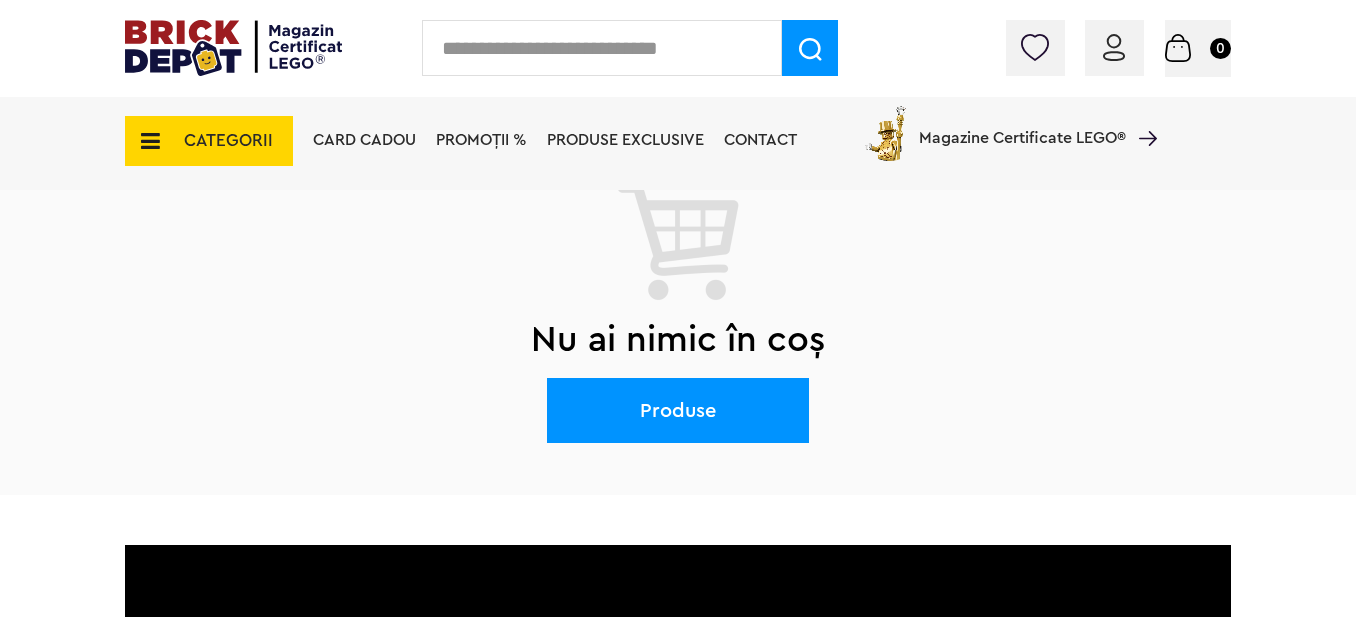 click on "Produse" at bounding box center (678, 410) 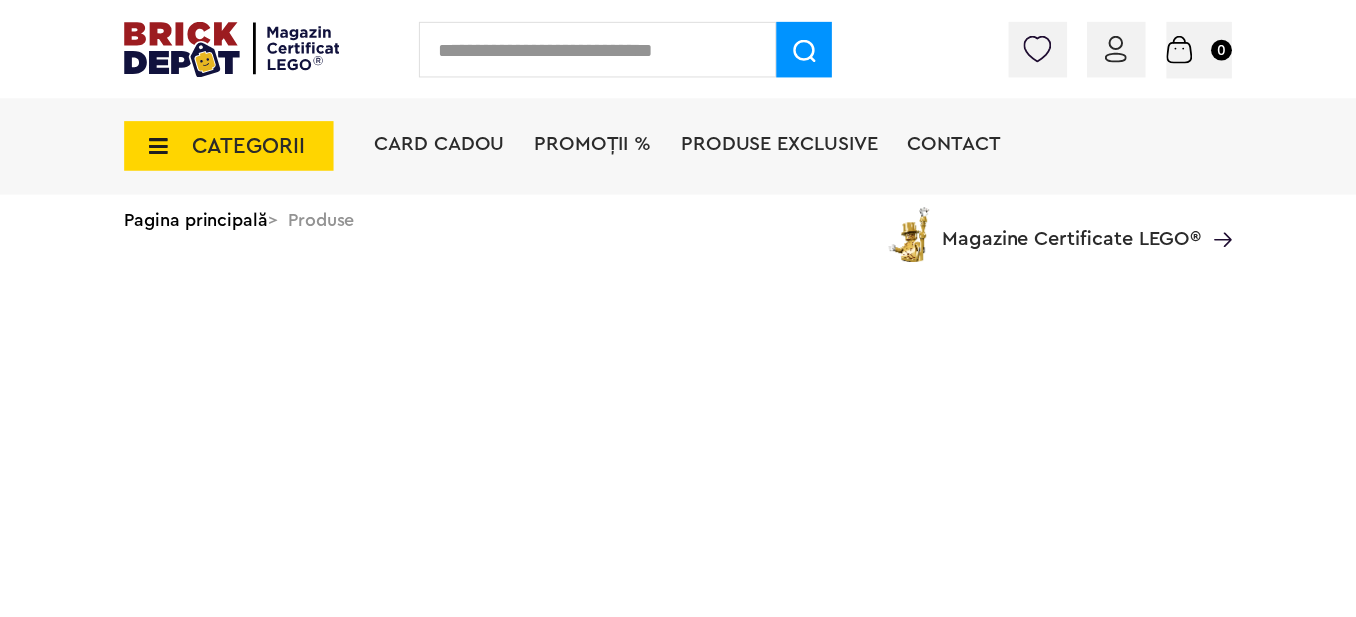 scroll, scrollTop: 0, scrollLeft: 0, axis: both 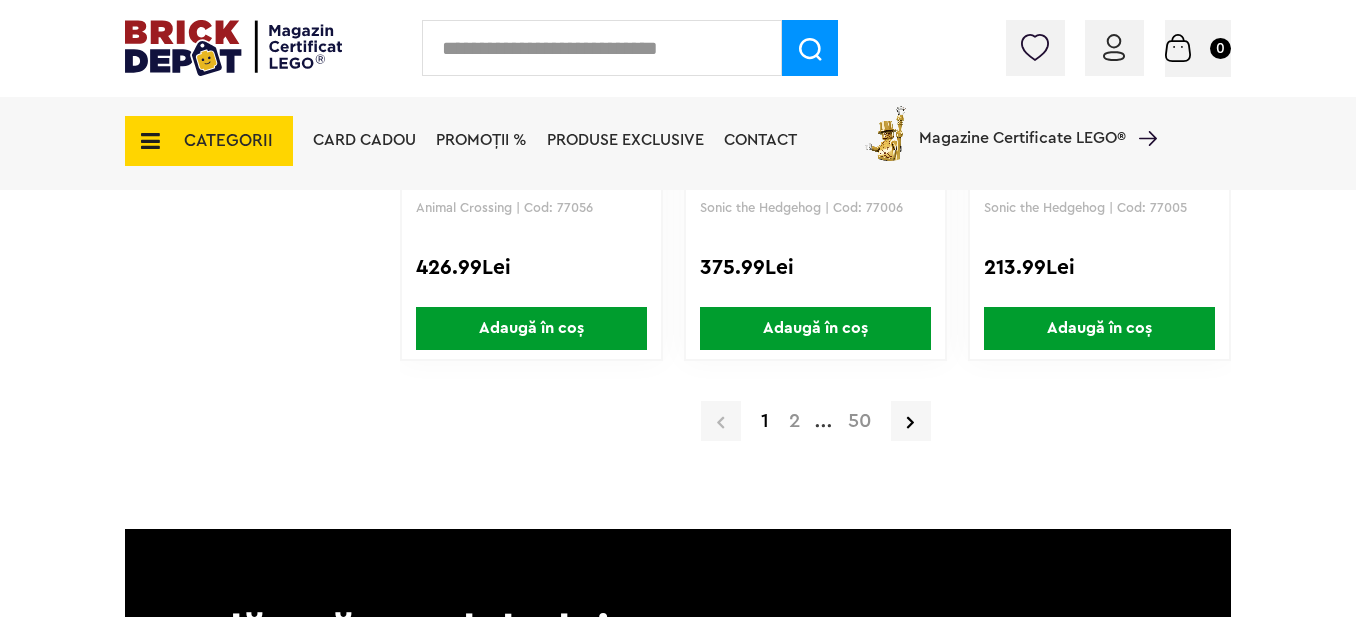 drag, startPoint x: 1352, startPoint y: 438, endPoint x: 1365, endPoint y: 139, distance: 299.28247 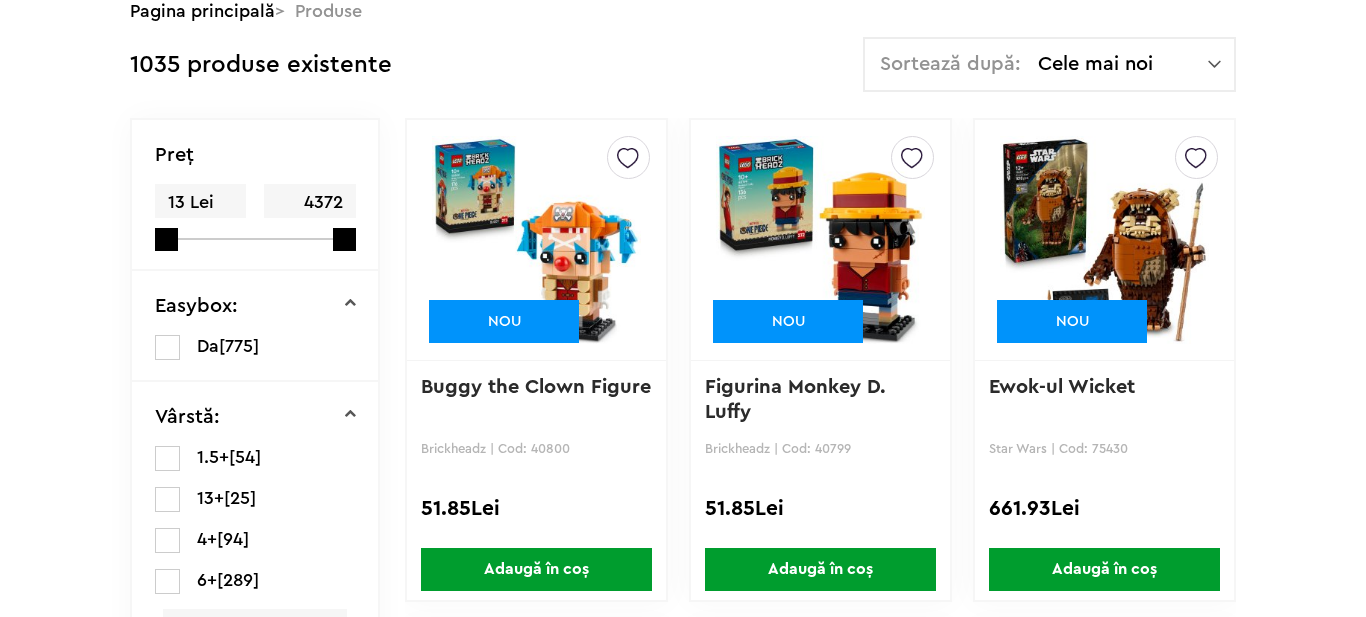 scroll, scrollTop: 0, scrollLeft: 0, axis: both 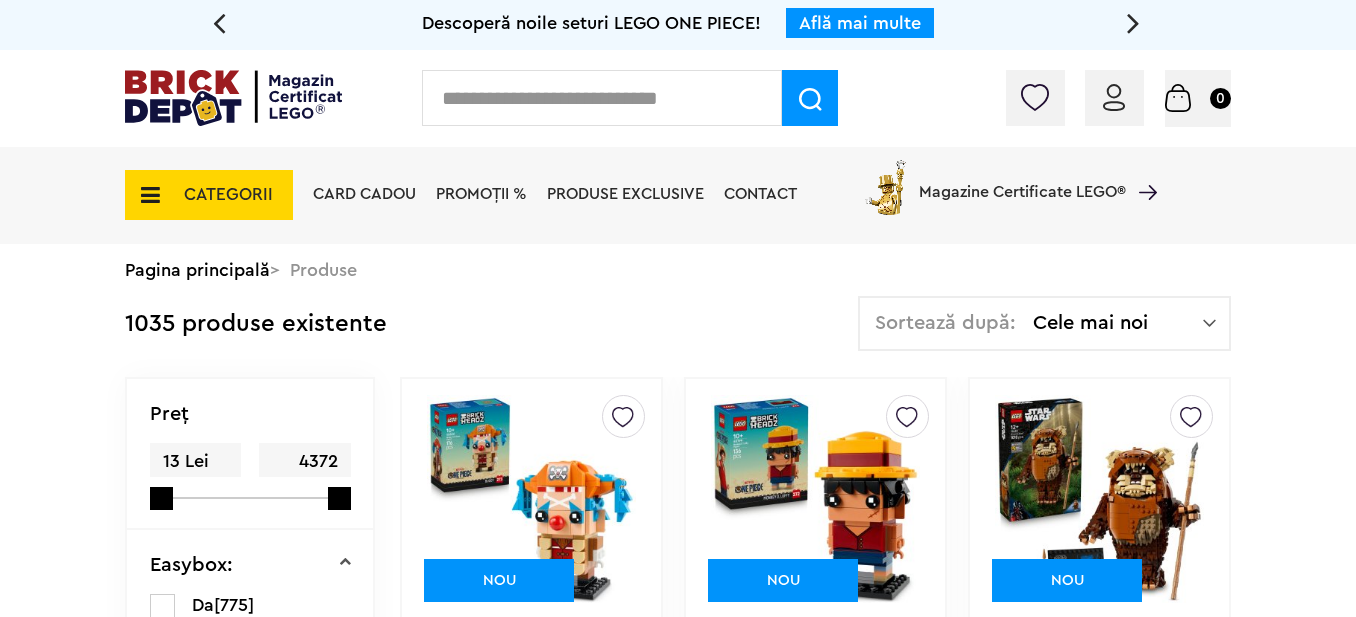 click on "Contul meu
Contul meu
Comenzile mele
Date personale
Adrese
Parolă
Listă dorințe
Recenziile mele
VIP
Delogare
Coș   0" at bounding box center (678, 98) 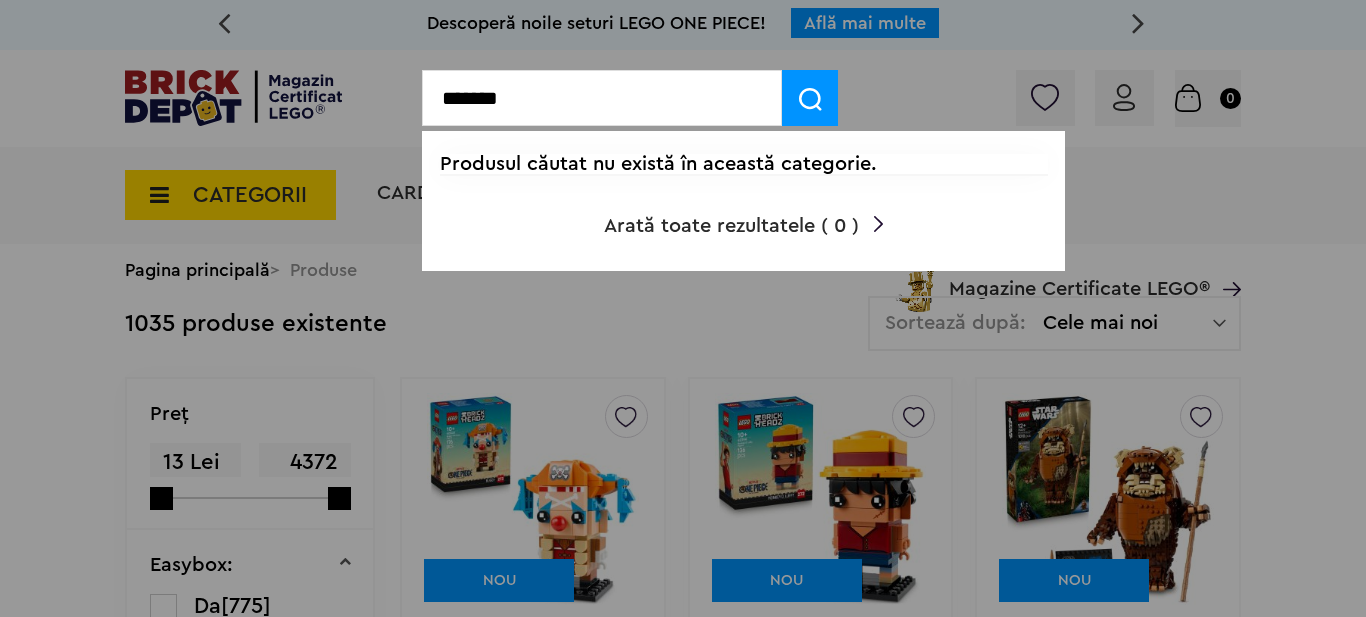 type on "*******" 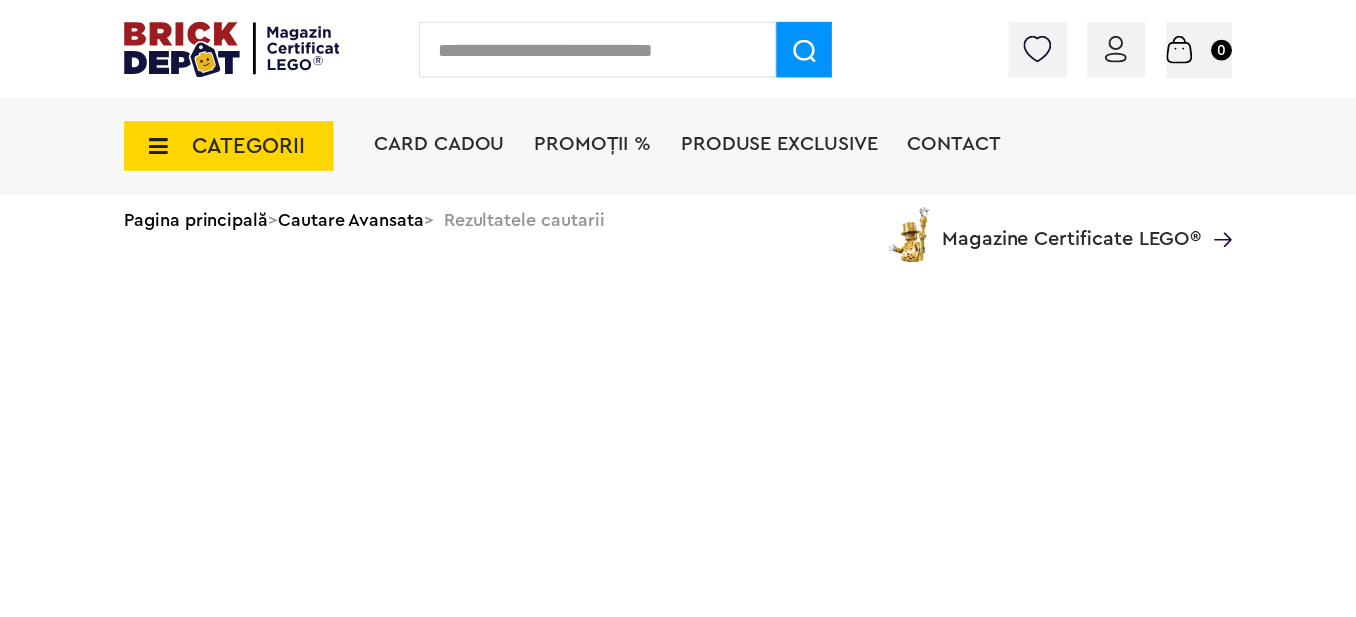 scroll, scrollTop: 0, scrollLeft: 0, axis: both 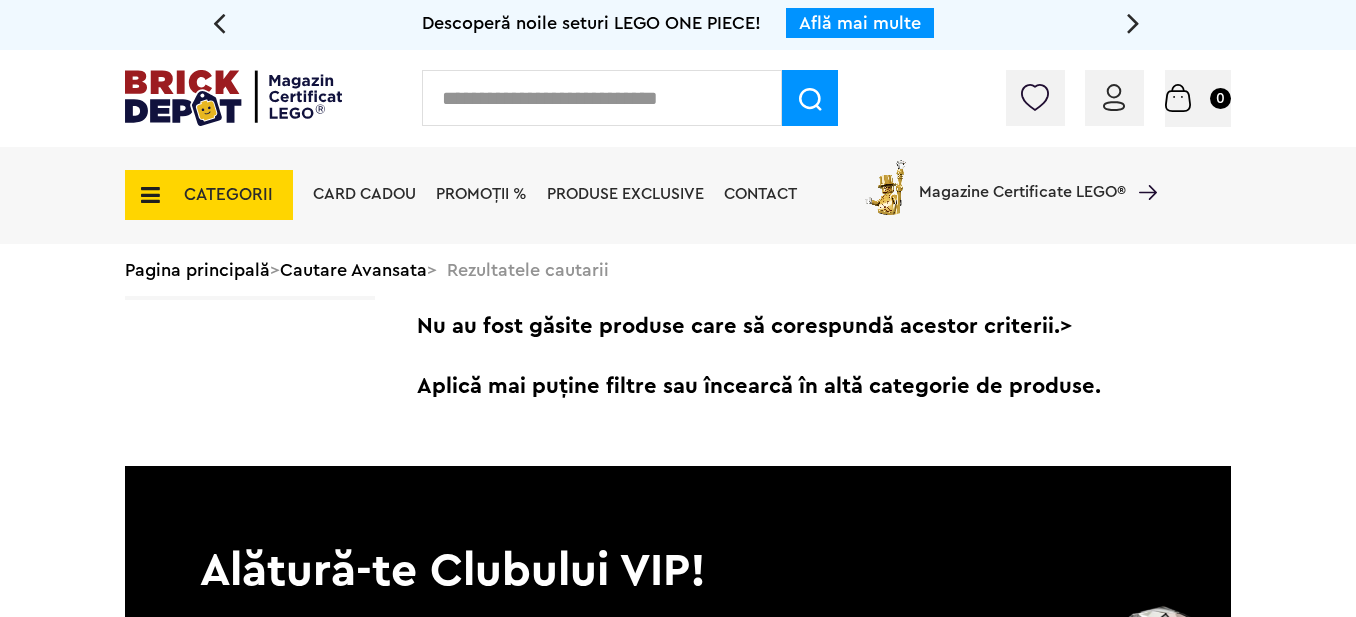 click at bounding box center (602, 98) 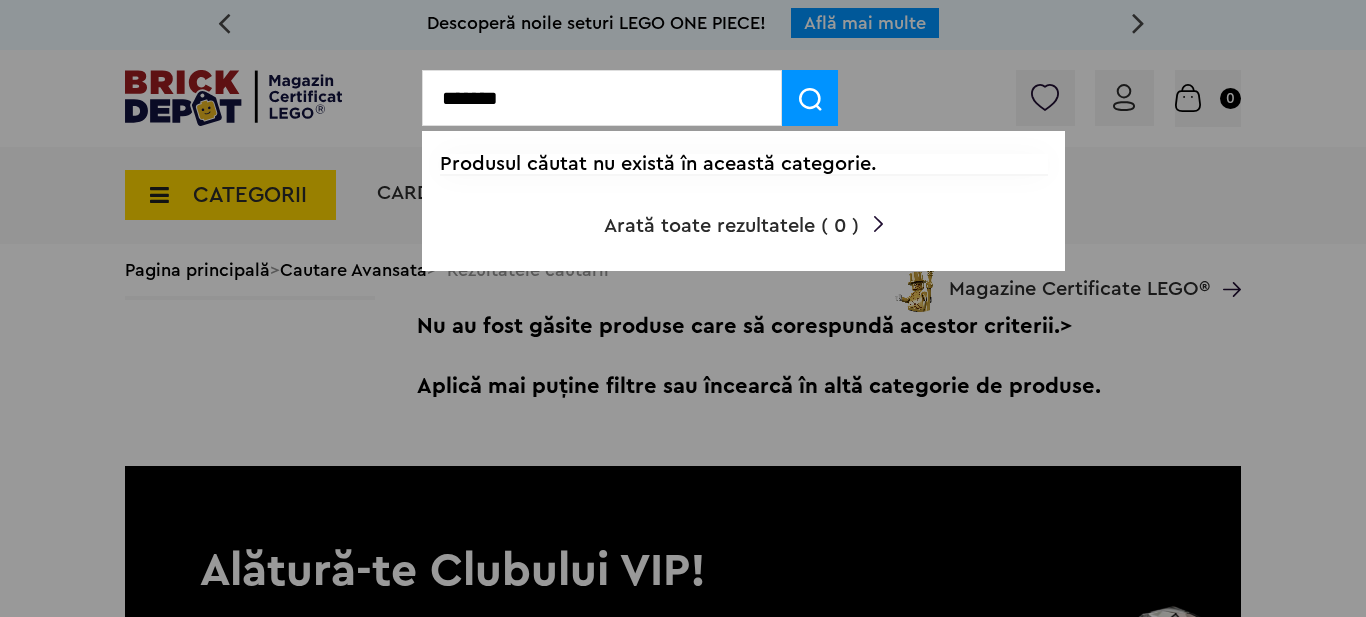 click at bounding box center [683, 308] 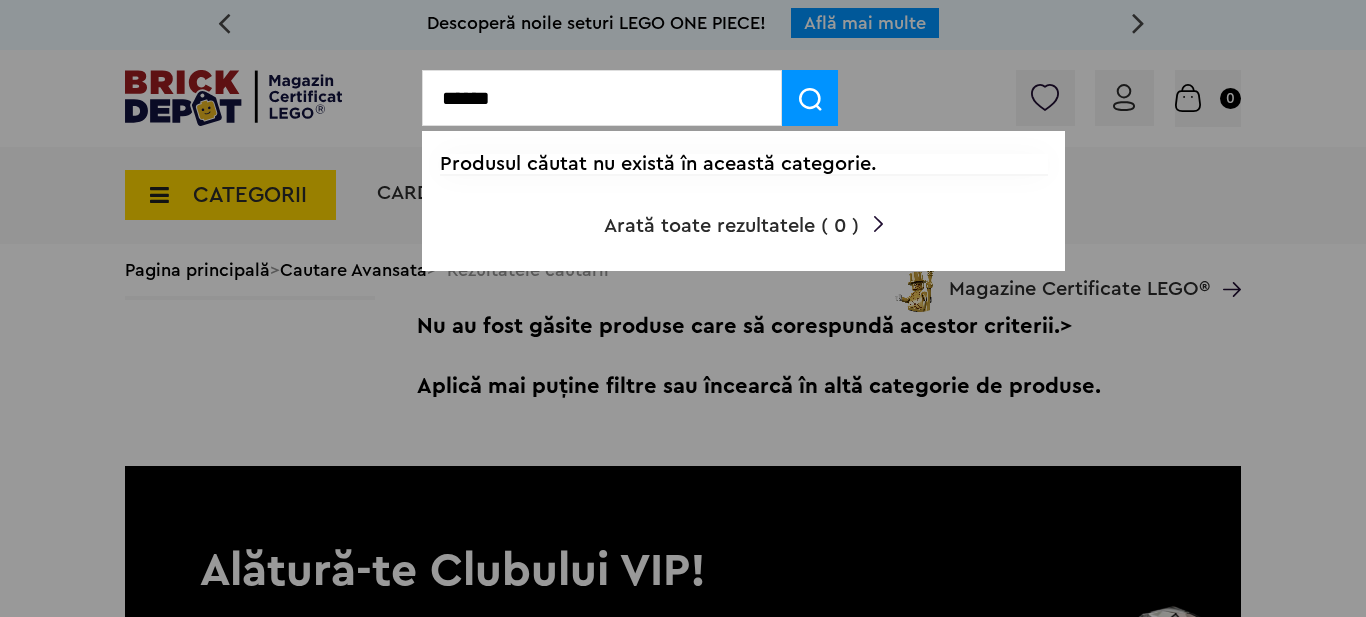 drag, startPoint x: 536, startPoint y: 92, endPoint x: 236, endPoint y: 98, distance: 300.06 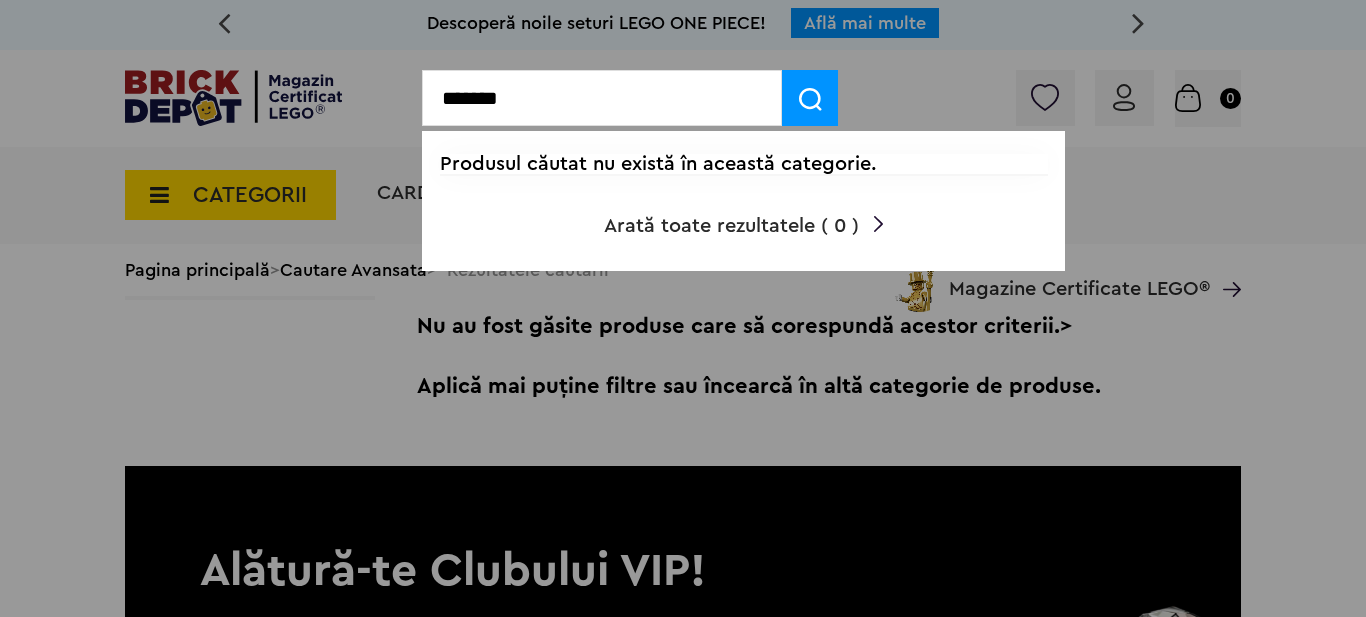 drag, startPoint x: 529, startPoint y: 99, endPoint x: 375, endPoint y: 97, distance: 154.01299 